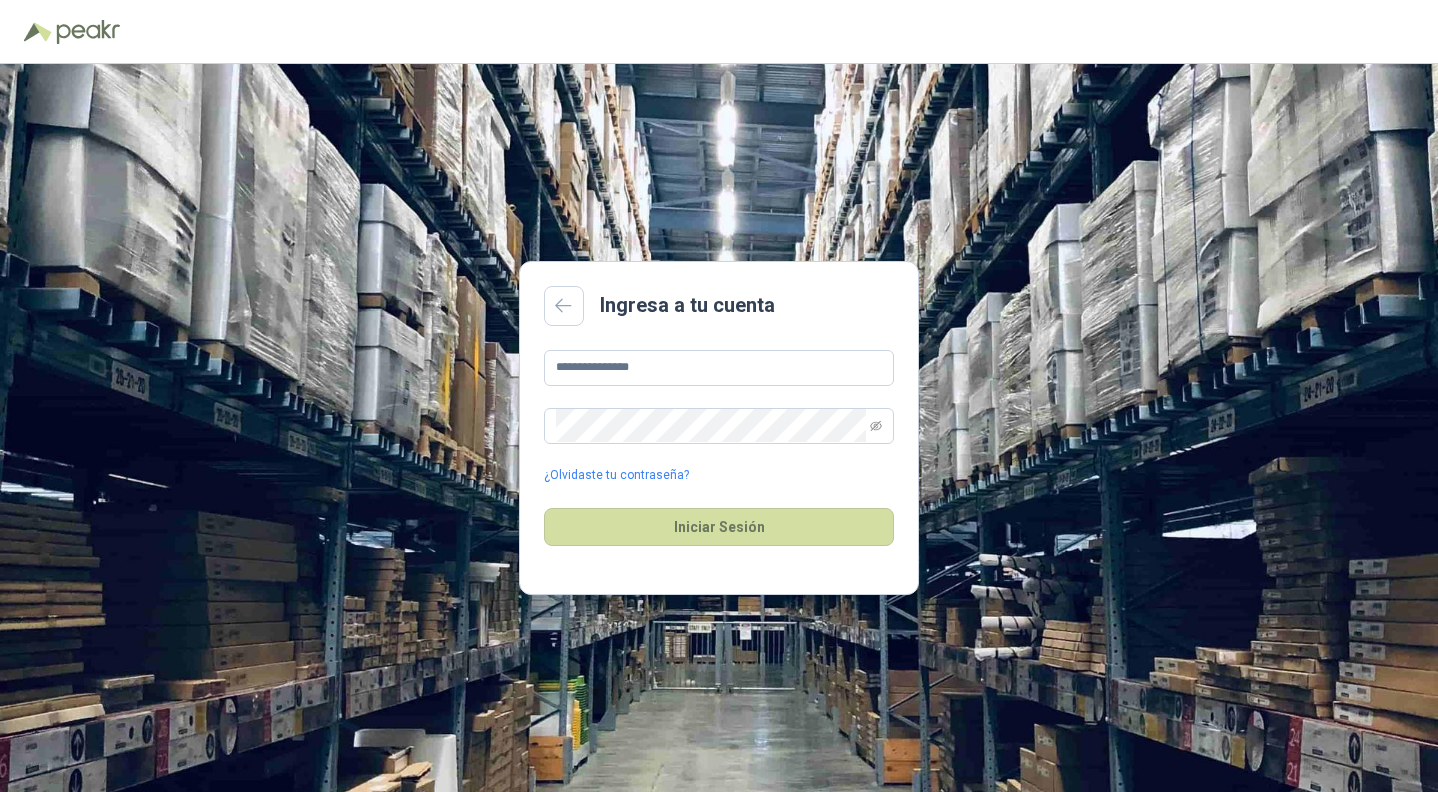 scroll, scrollTop: 0, scrollLeft: 0, axis: both 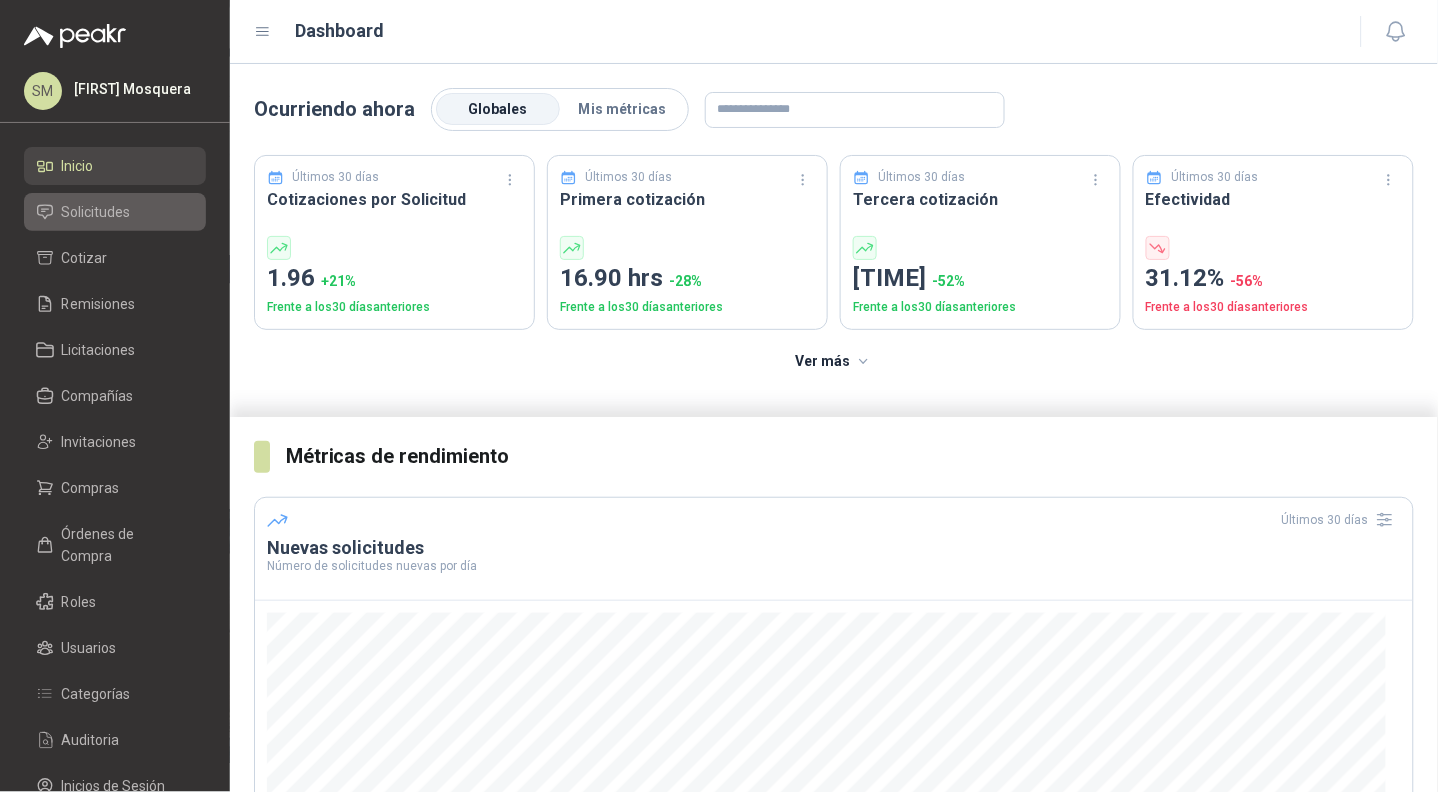 click on "Solicitudes" at bounding box center (115, 212) 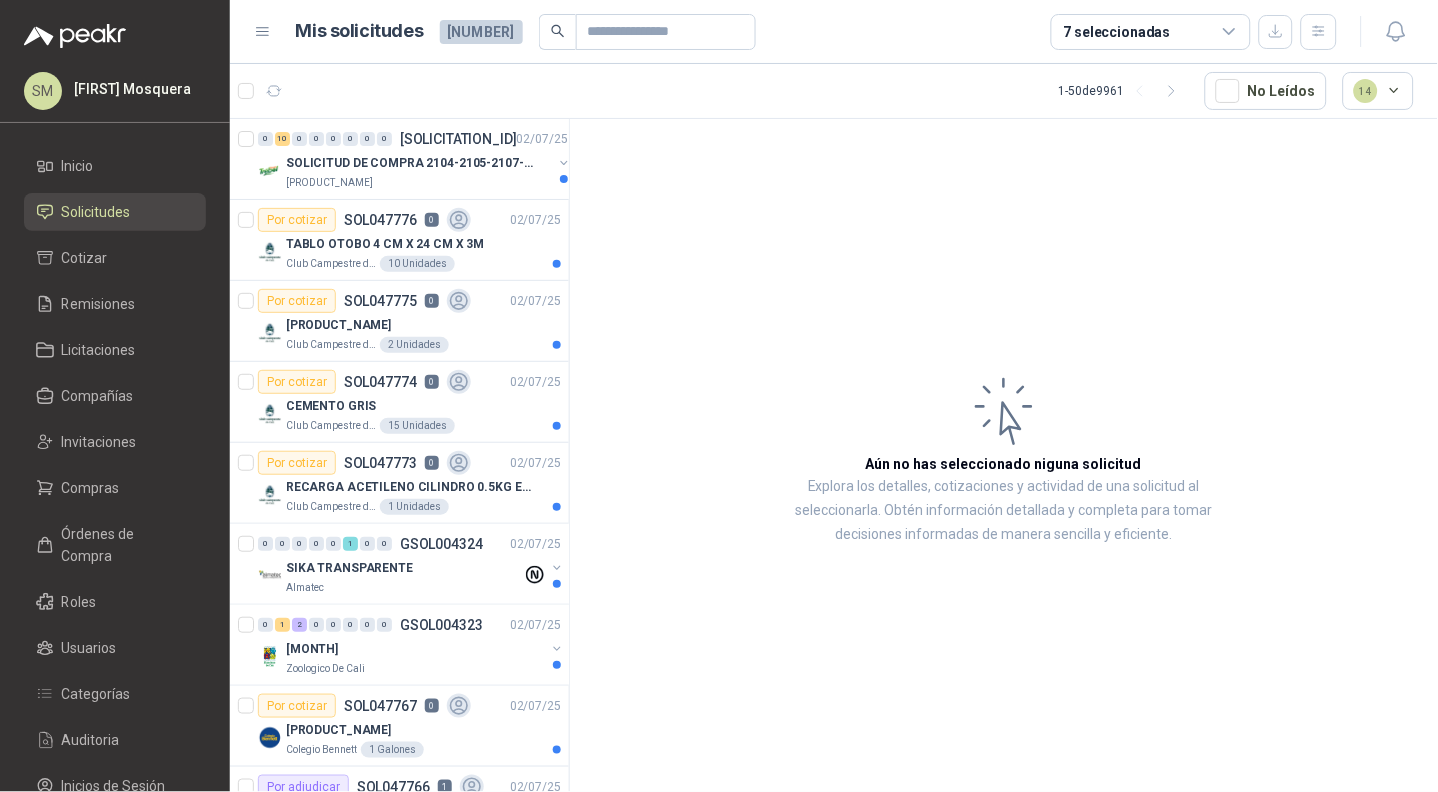 click on "7 seleccionadas" at bounding box center [1151, 32] 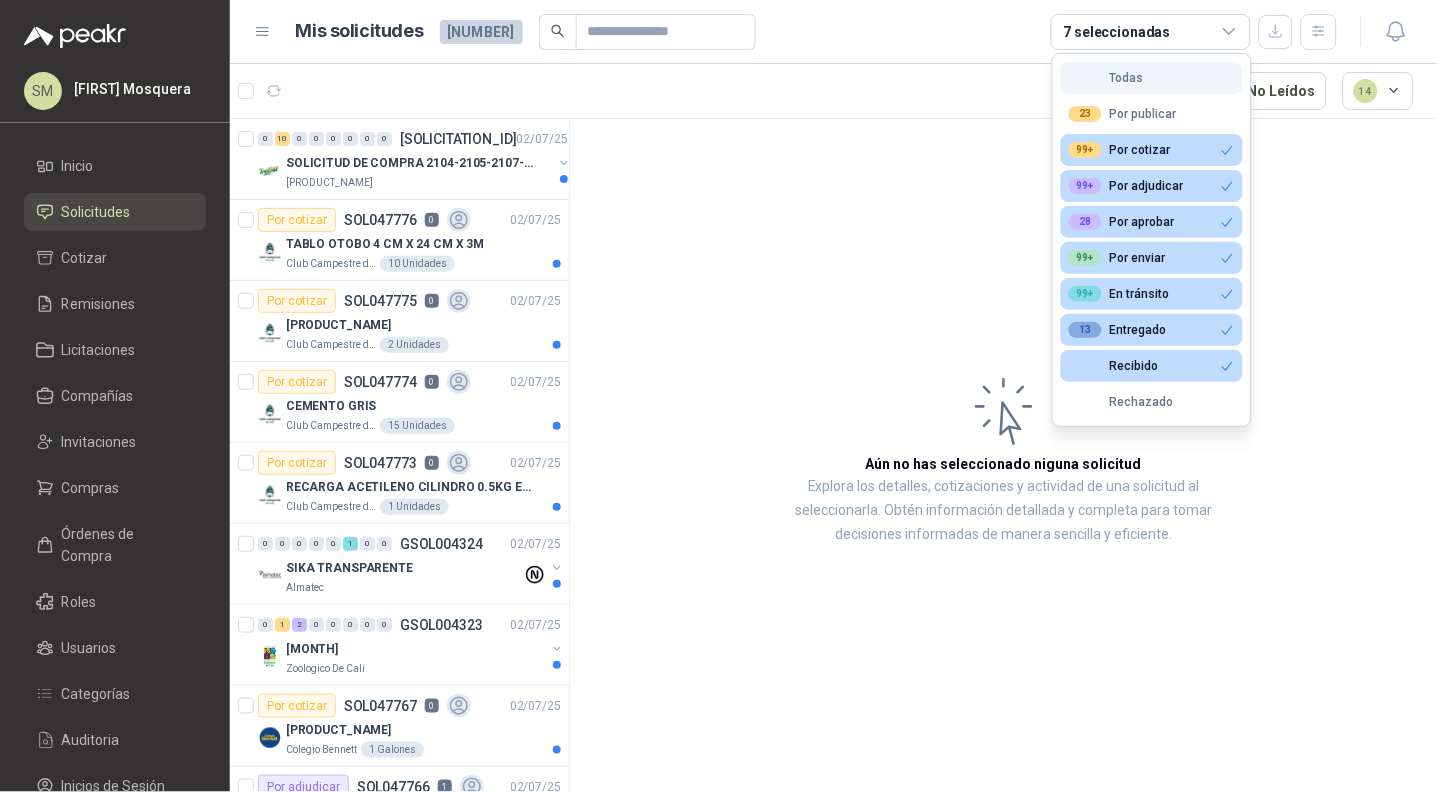 click on "Todas" at bounding box center [1152, 78] 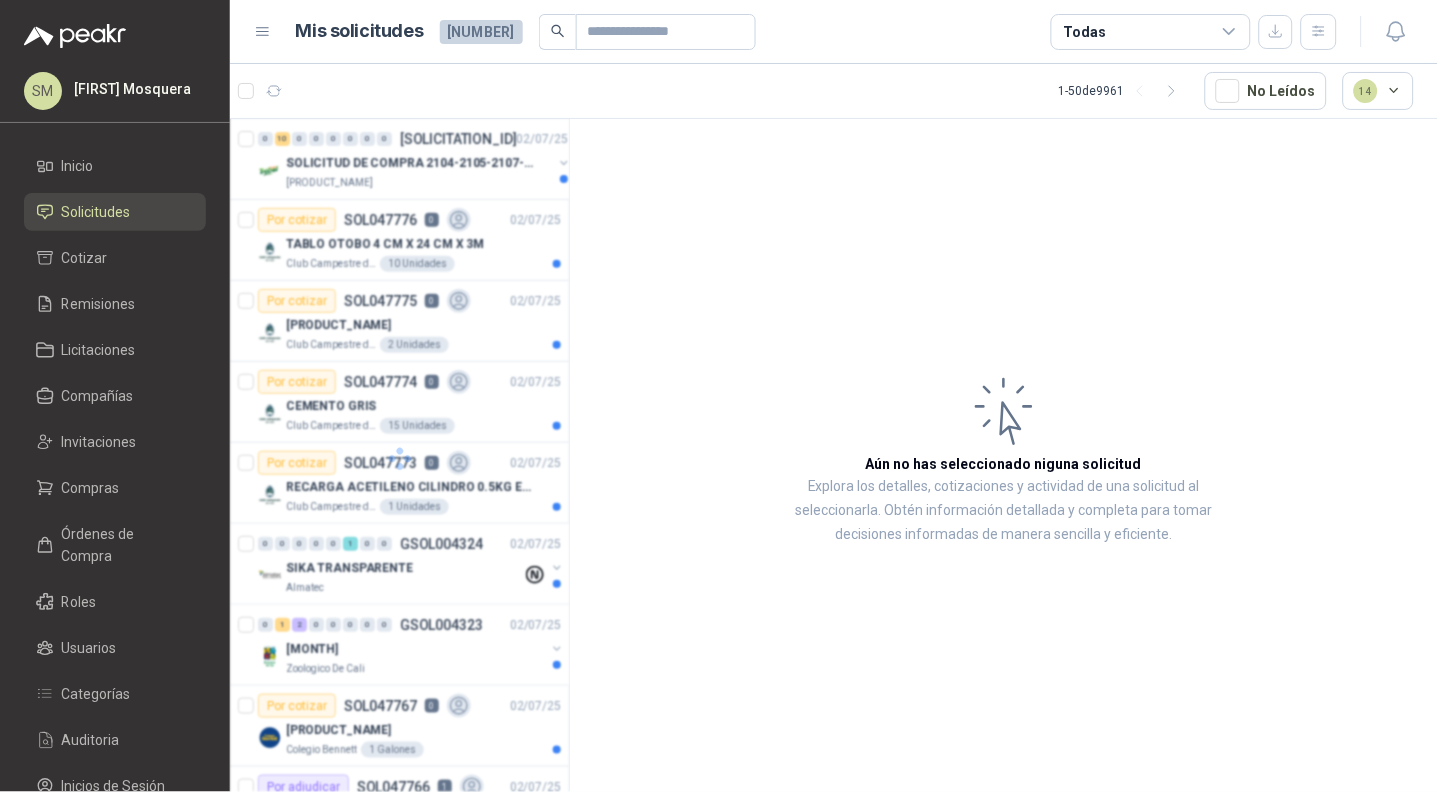 click on "Todas" at bounding box center (1151, 32) 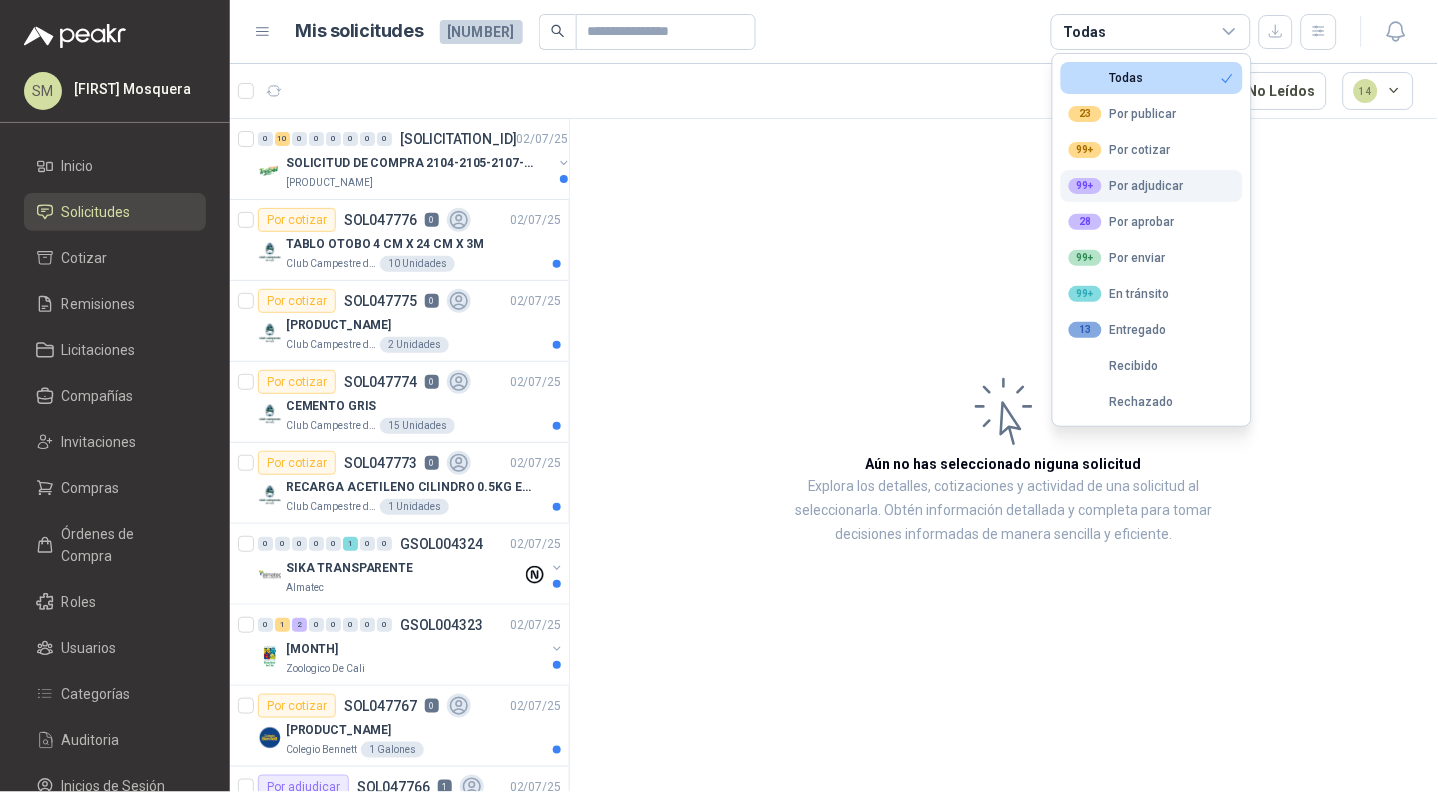 click on "99+ Por adjudicar" at bounding box center [1152, 78] 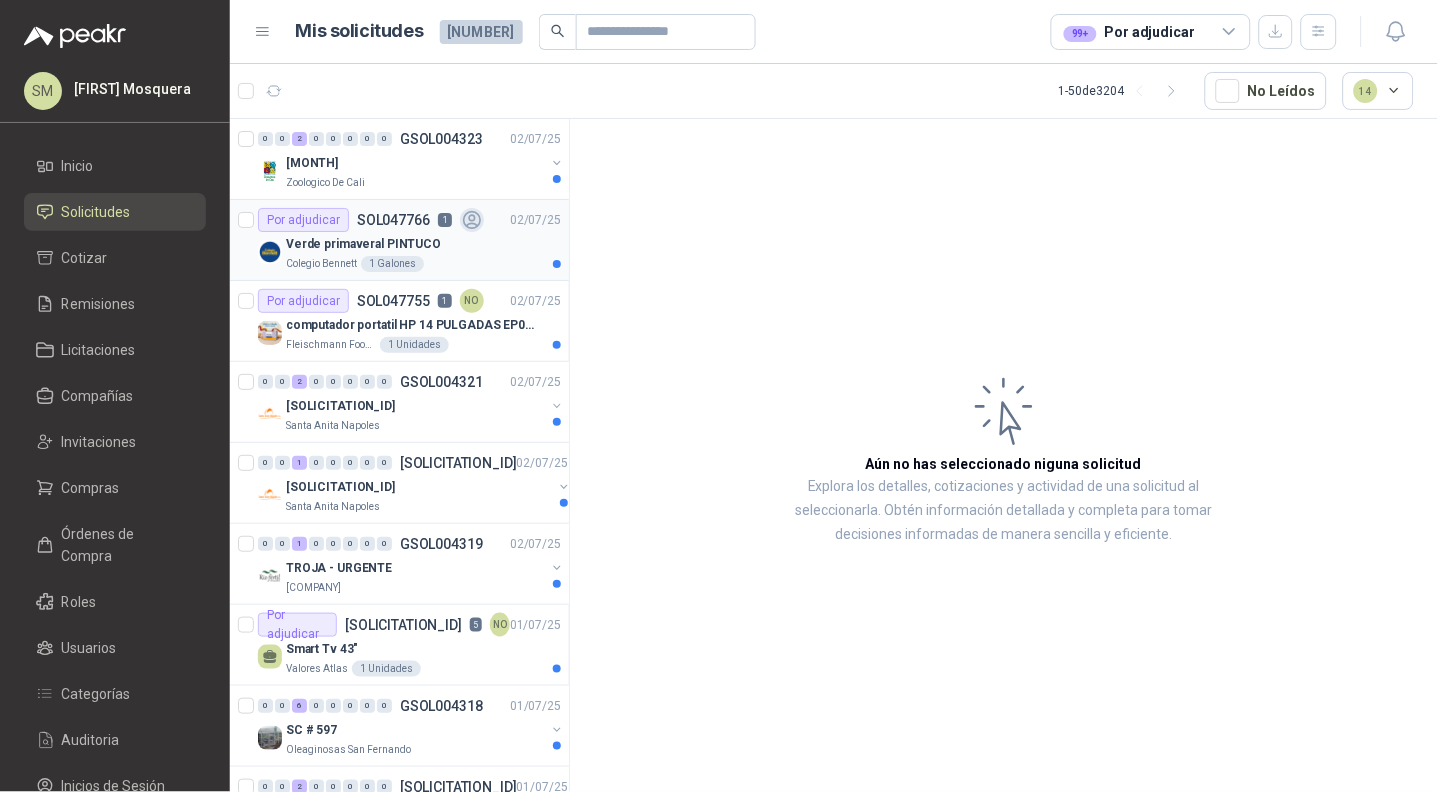 click on "Verde primaveral PINTUCO" at bounding box center [423, 244] 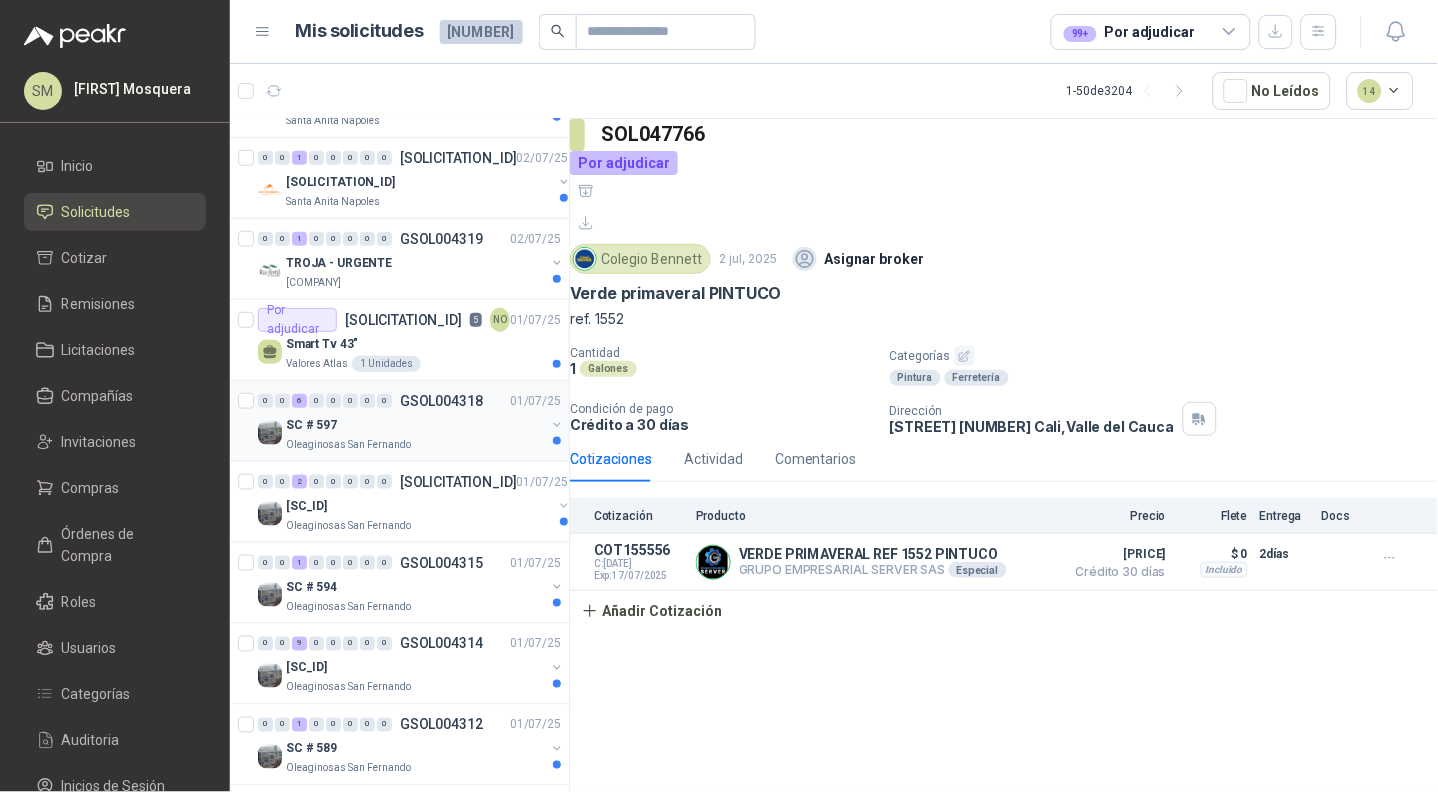 scroll, scrollTop: 441, scrollLeft: 0, axis: vertical 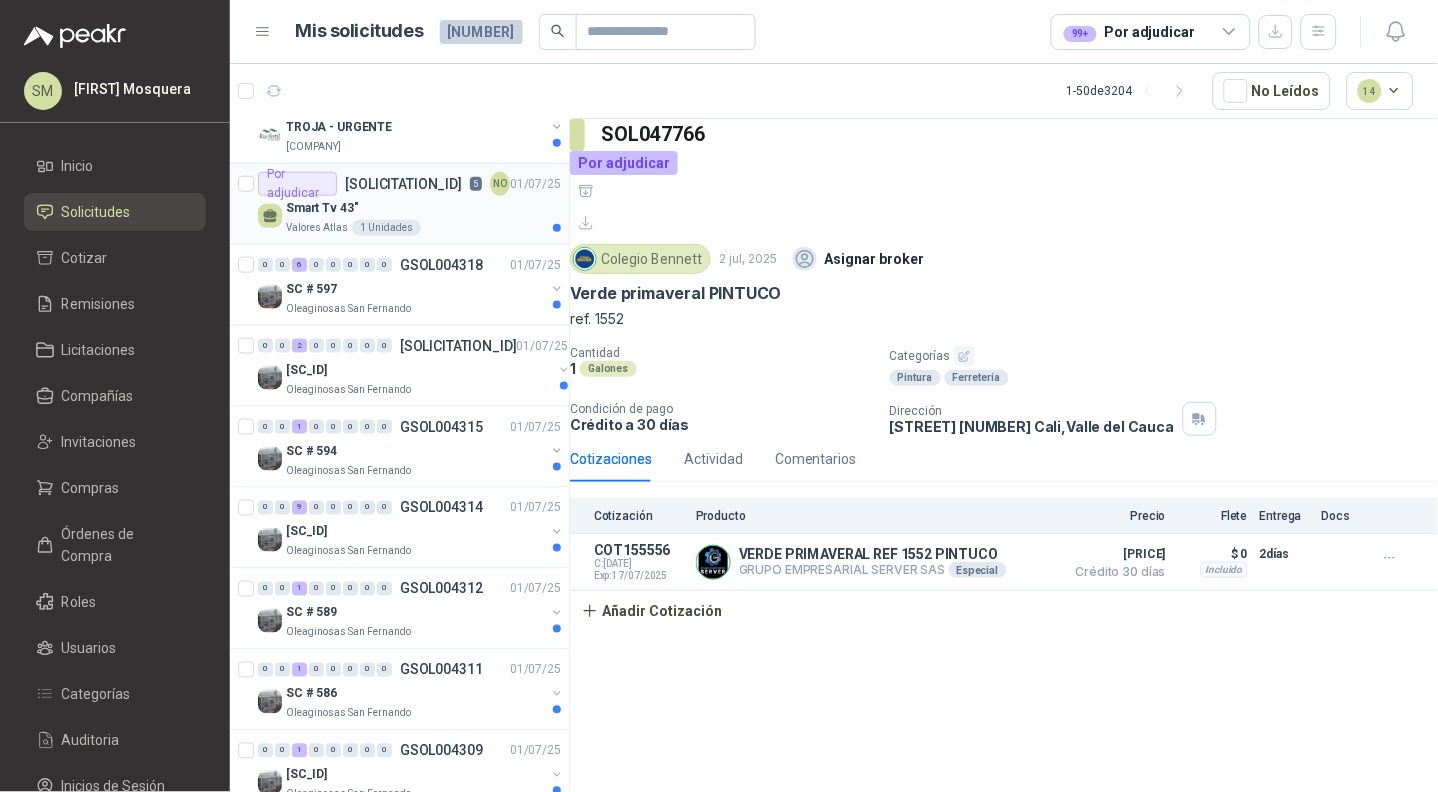 click on "[PRODUCT] [SIZE]" at bounding box center [423, 208] 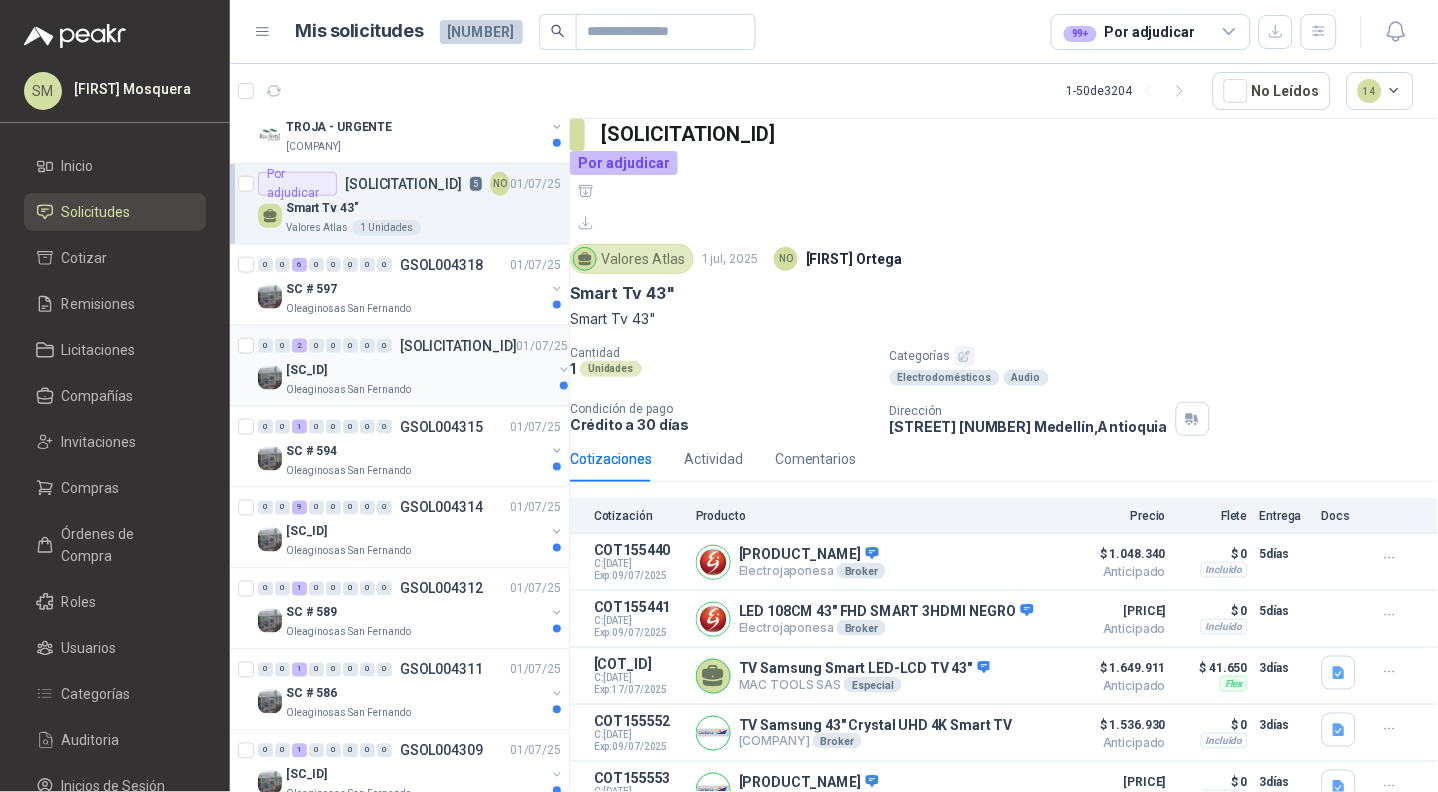 scroll, scrollTop: 0, scrollLeft: 0, axis: both 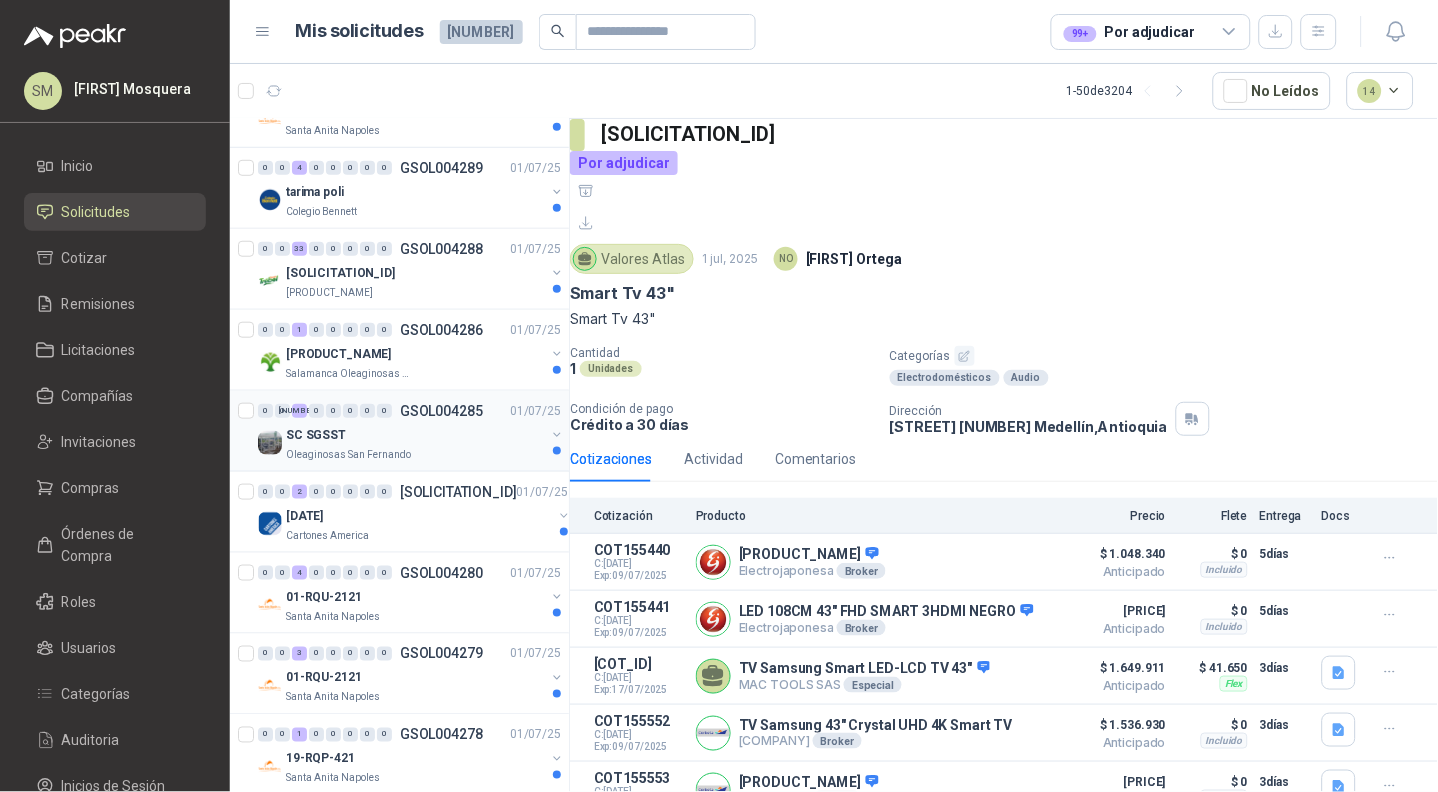 click on "SC SGSST" at bounding box center [415, 435] 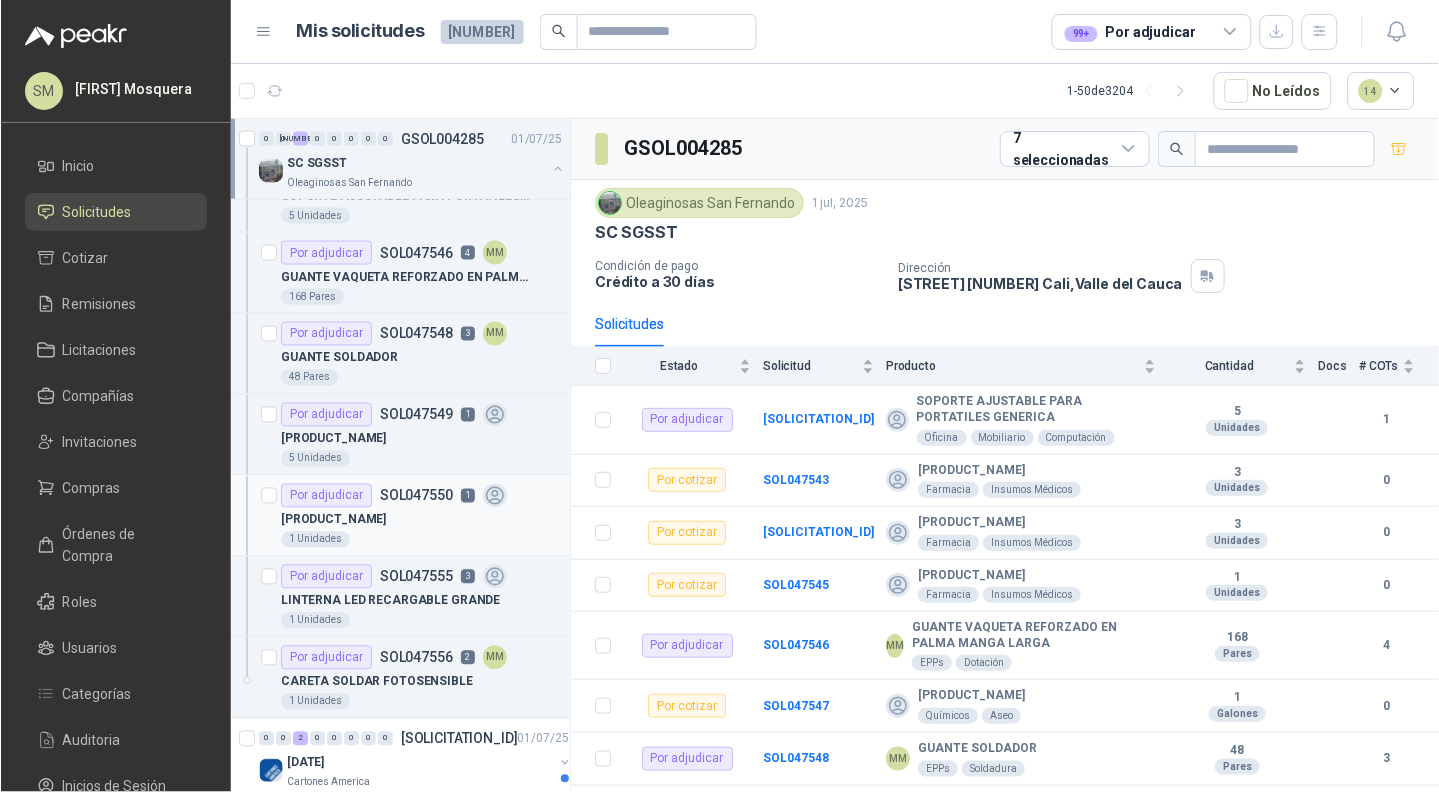 scroll, scrollTop: 2277, scrollLeft: 0, axis: vertical 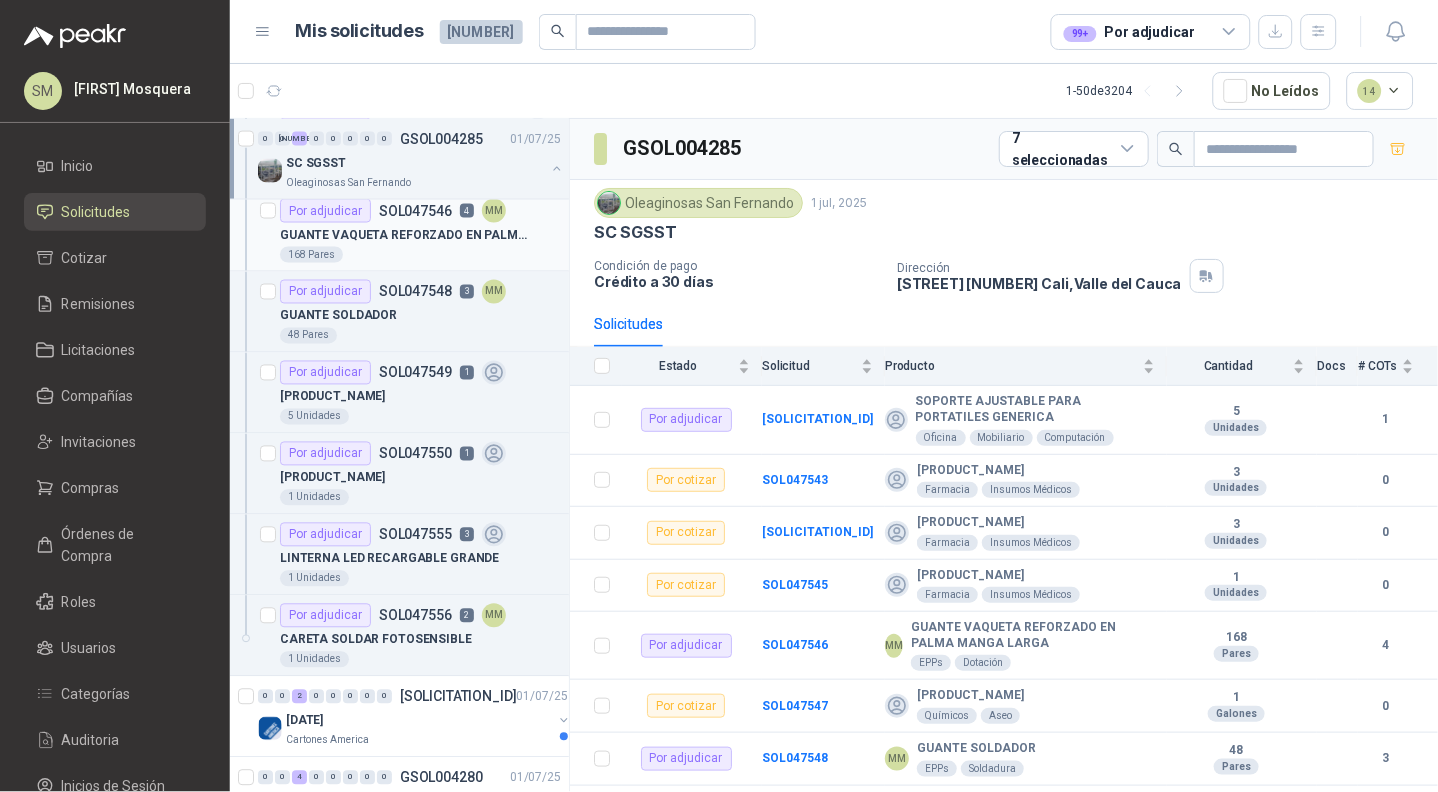 click on "GUANTE VAQUETA REFORZADO EN PALMA MANGA LARGA" at bounding box center [404, 235] 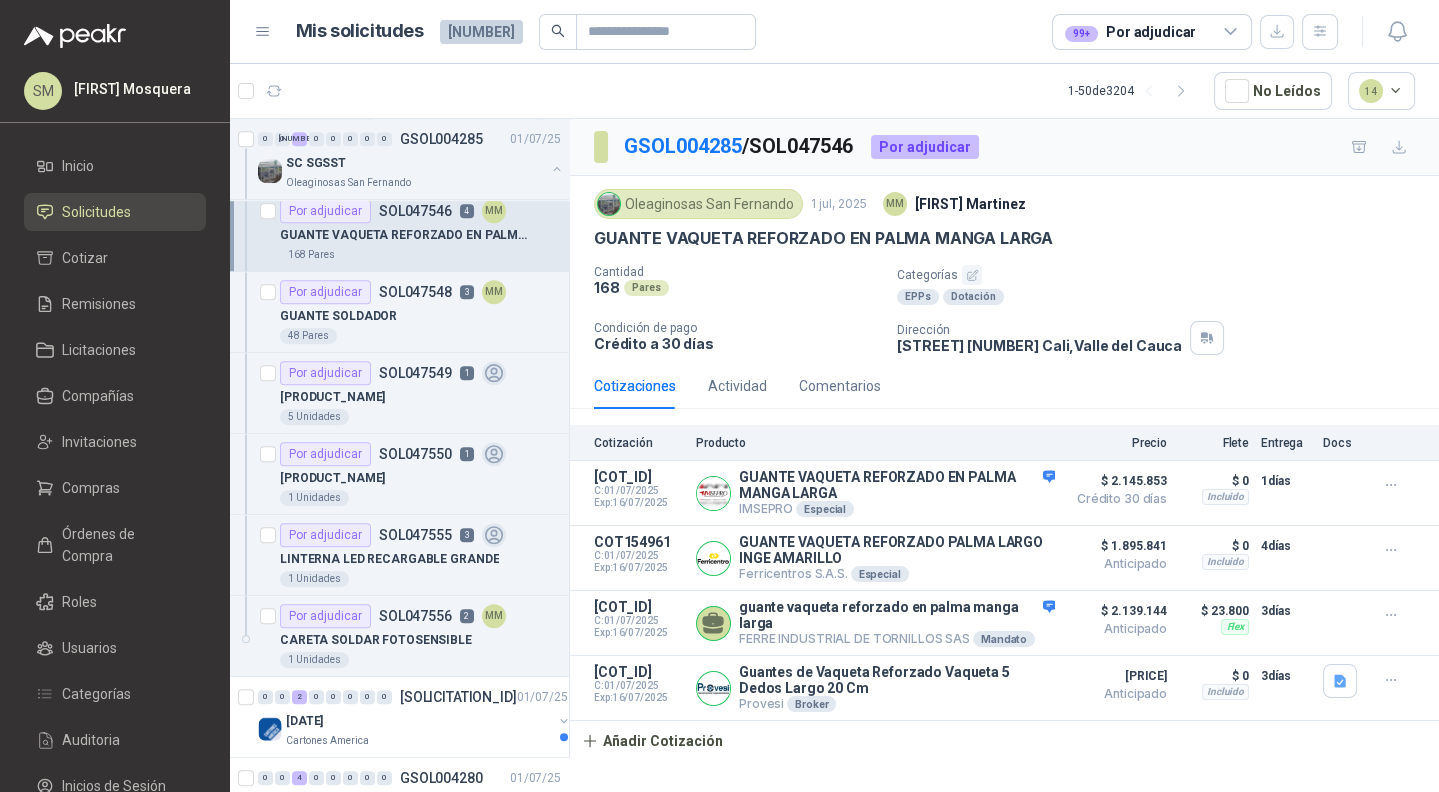 scroll, scrollTop: 2277, scrollLeft: 0, axis: vertical 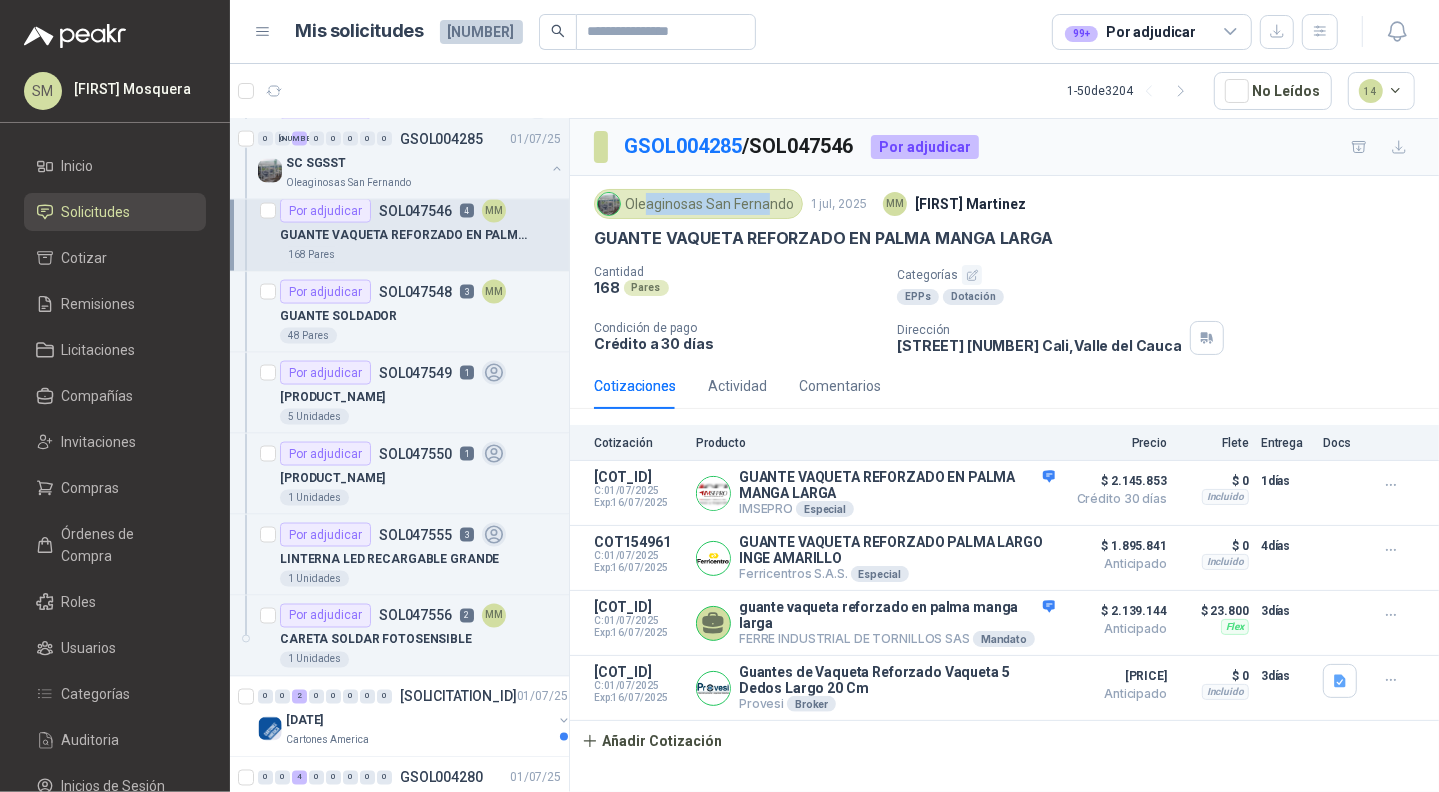 drag, startPoint x: 643, startPoint y: 202, endPoint x: 764, endPoint y: 204, distance: 121.016525 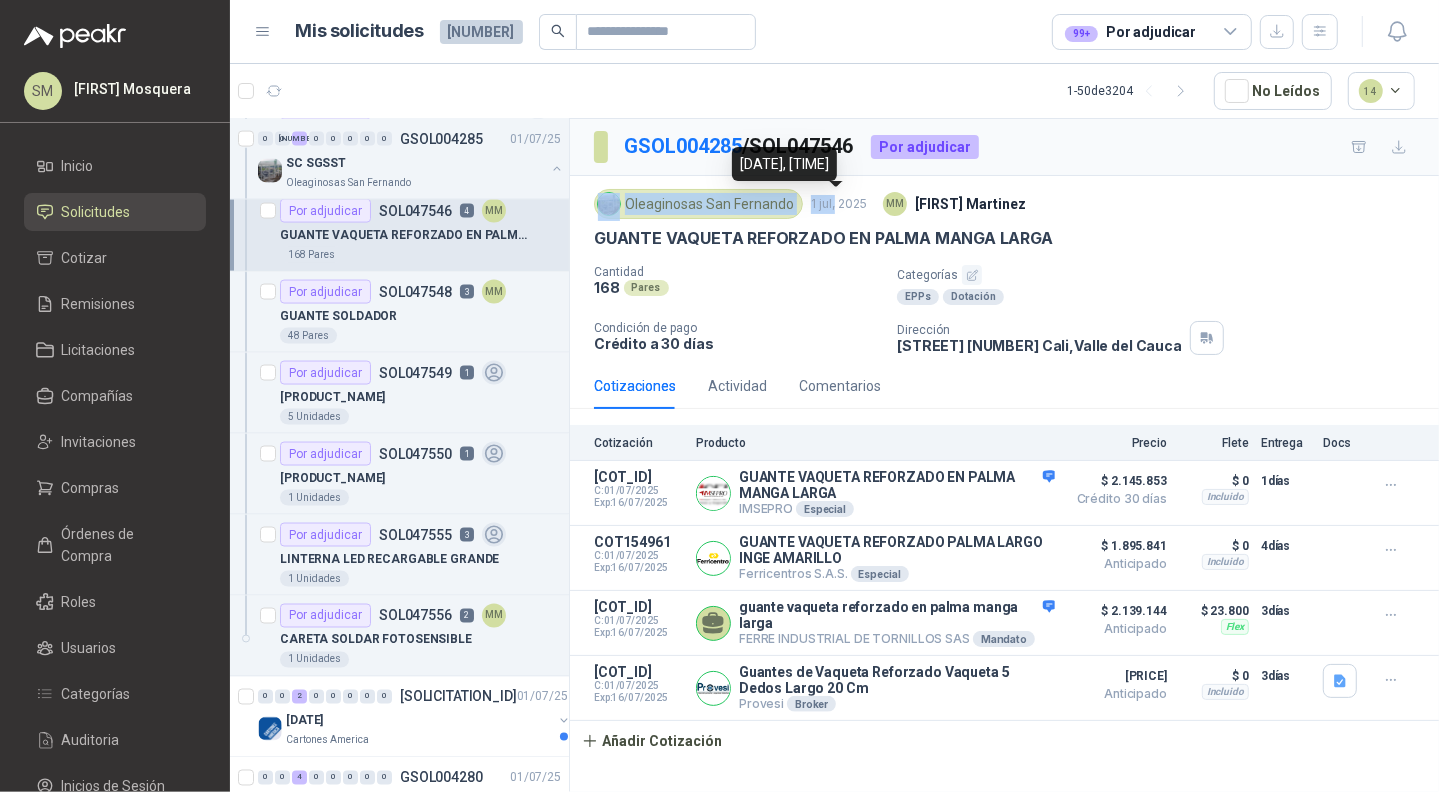 drag, startPoint x: 800, startPoint y: 201, endPoint x: 831, endPoint y: 202, distance: 31.016125 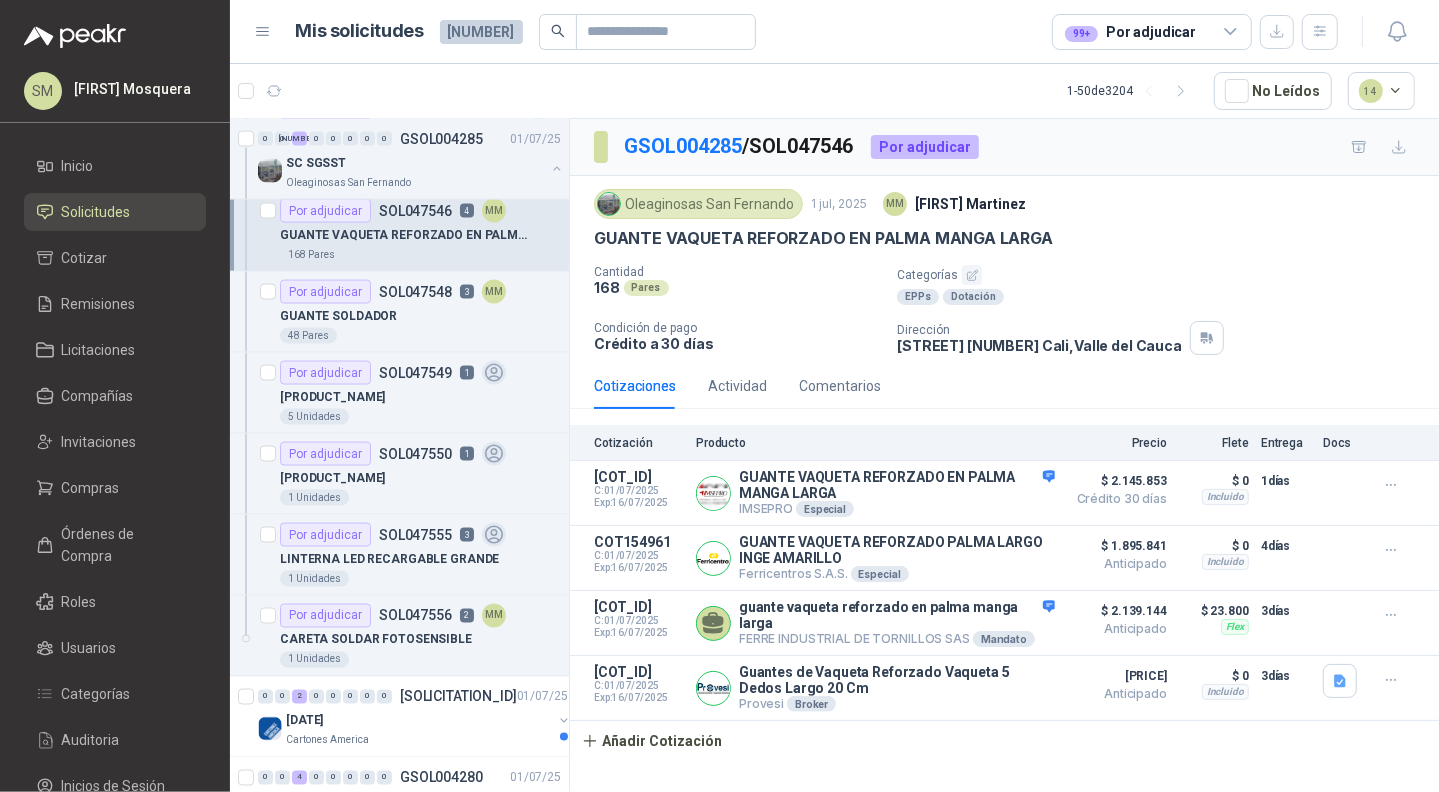 click on "Oleaginosas San Fernando" at bounding box center [698, 204] 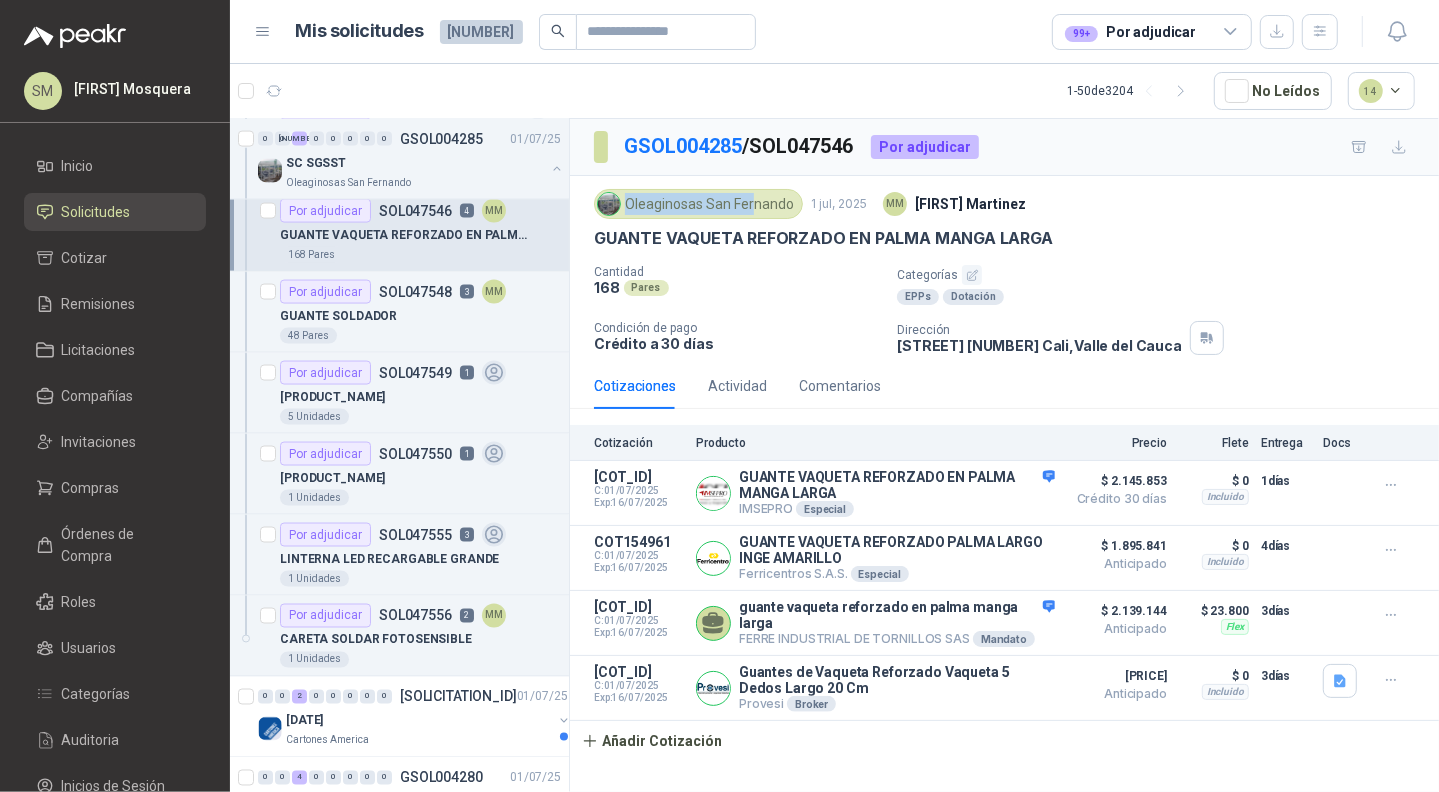 drag, startPoint x: 625, startPoint y: 205, endPoint x: 755, endPoint y: 200, distance: 130.09612 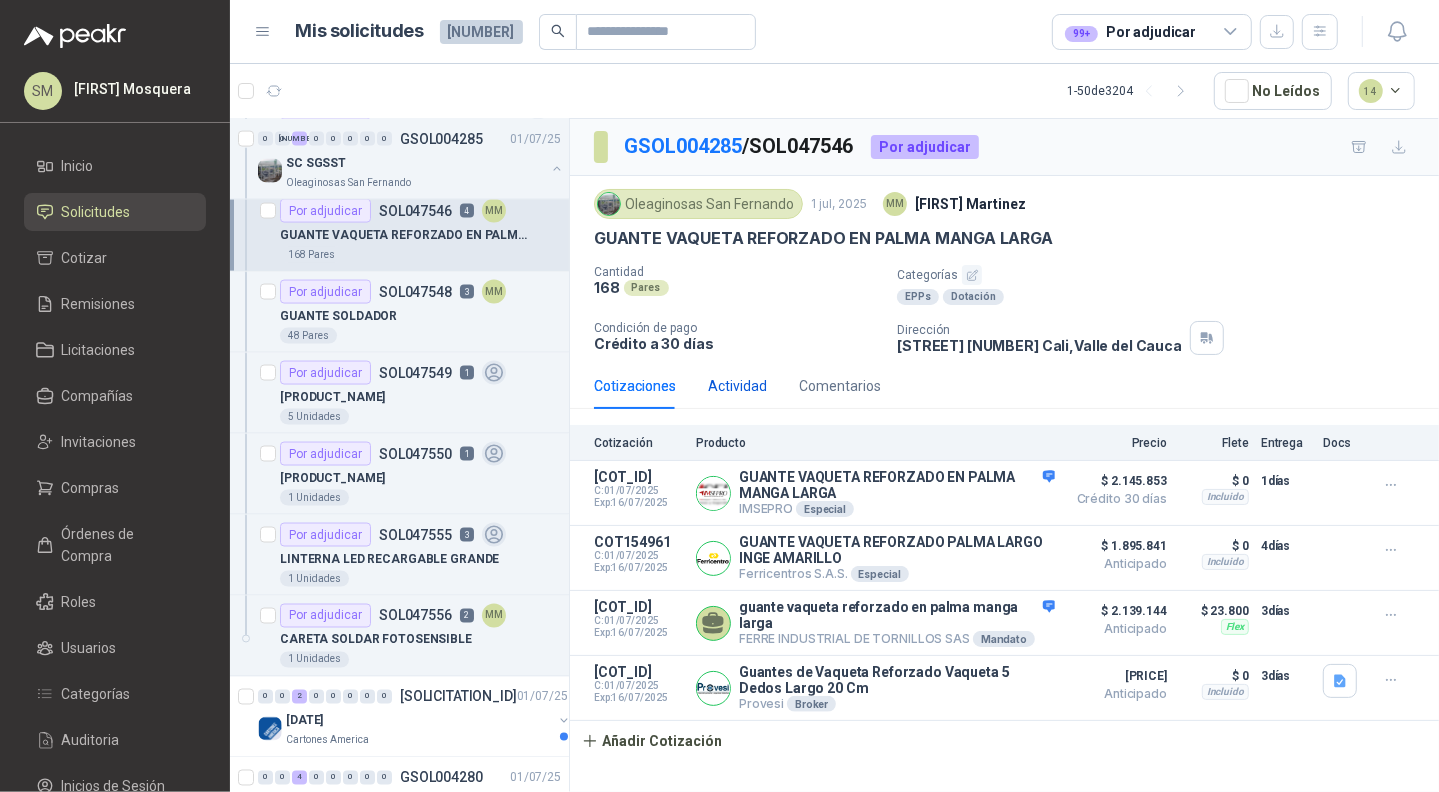 click on "Actividad" at bounding box center (737, 386) 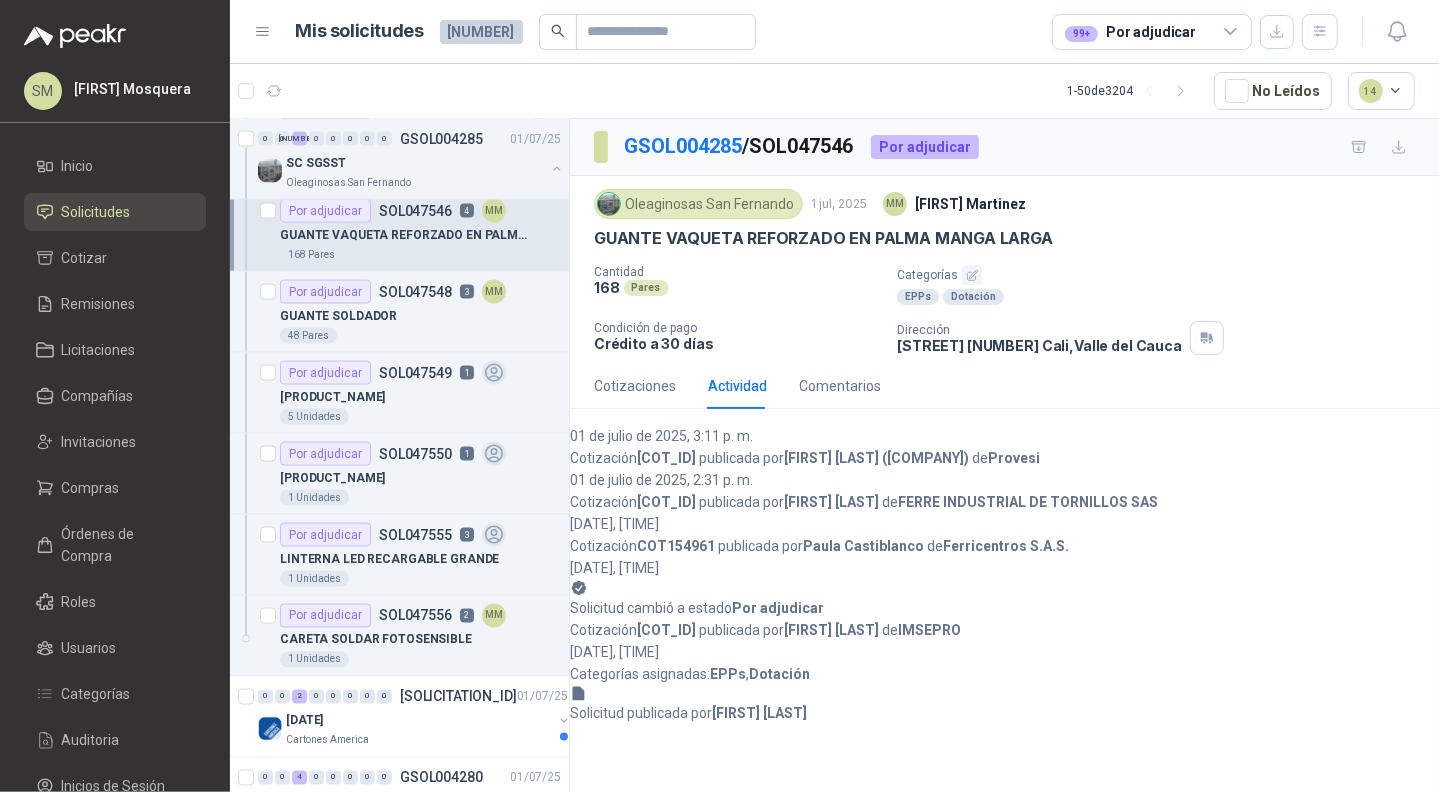 scroll, scrollTop: 14, scrollLeft: 0, axis: vertical 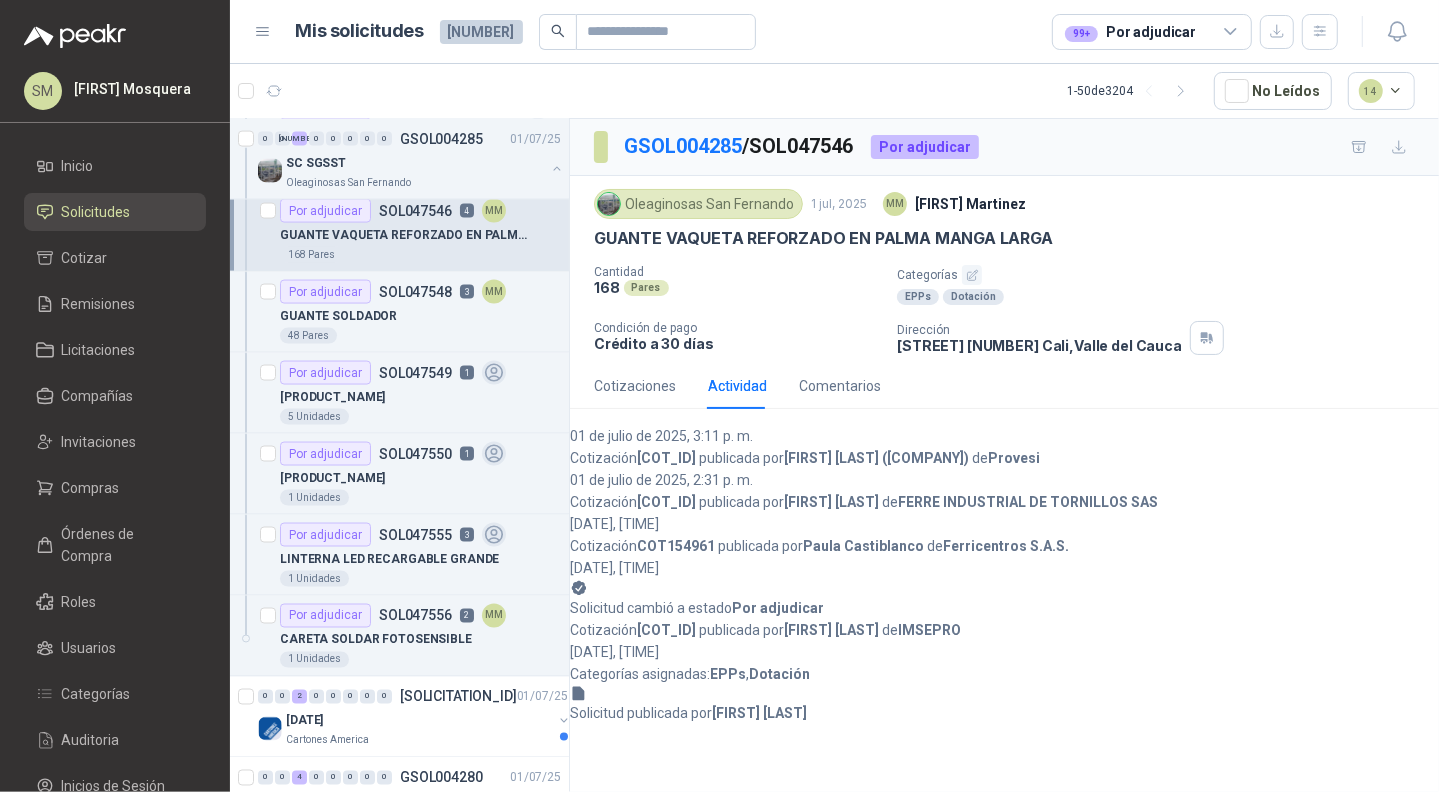 drag, startPoint x: 733, startPoint y: 696, endPoint x: 776, endPoint y: 698, distance: 43.046486 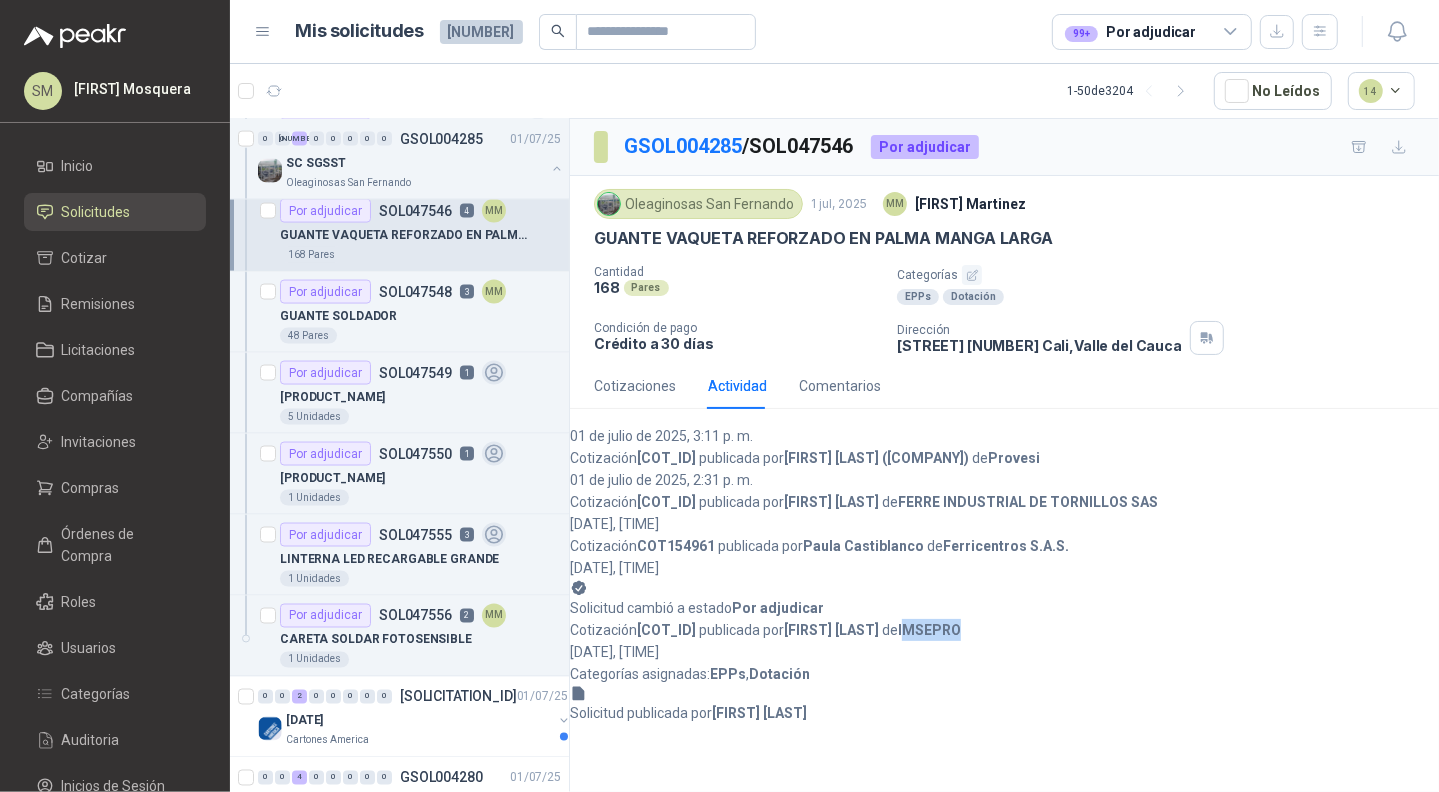 drag, startPoint x: 1073, startPoint y: 659, endPoint x: 1117, endPoint y: 659, distance: 44 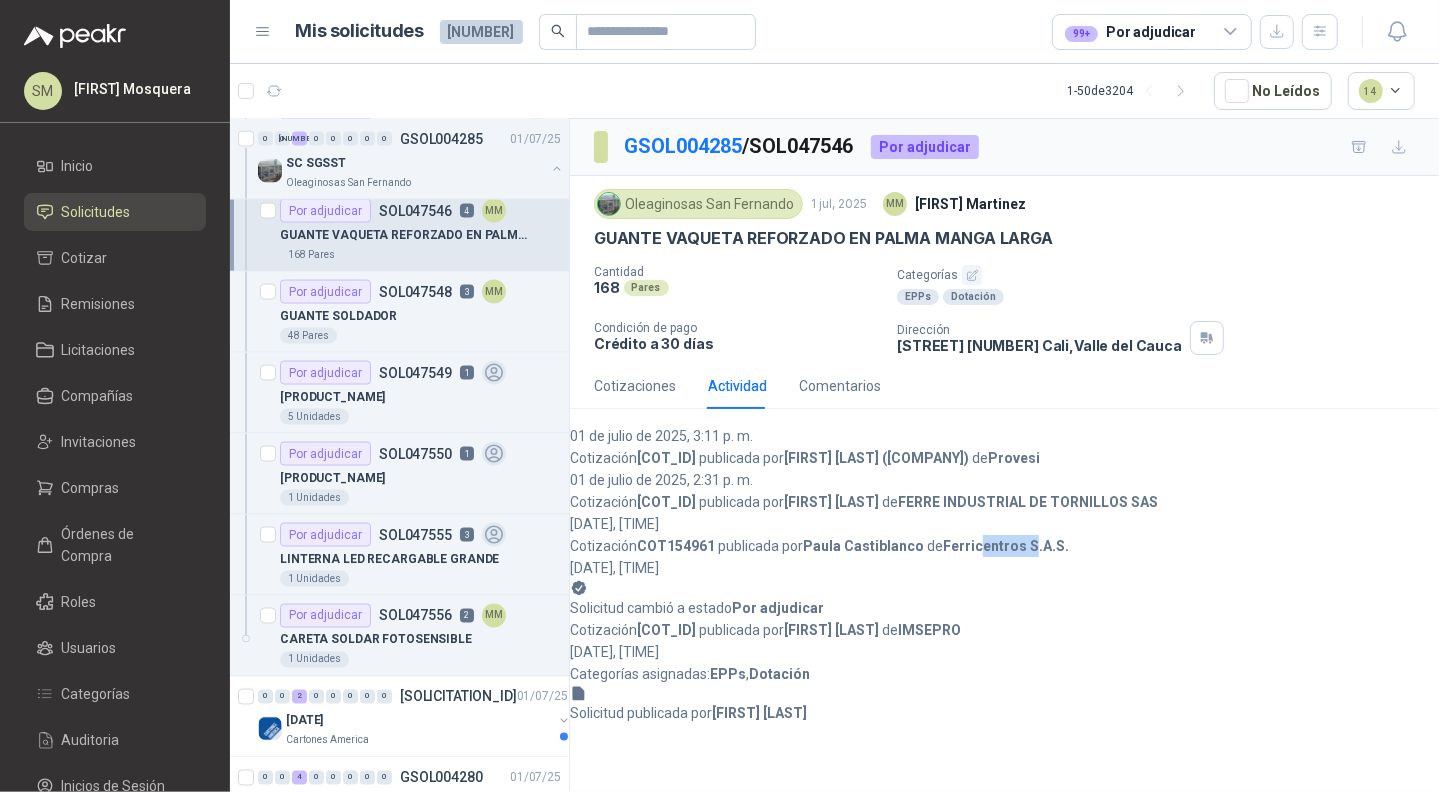drag, startPoint x: 992, startPoint y: 564, endPoint x: 1043, endPoint y: 569, distance: 51.24451 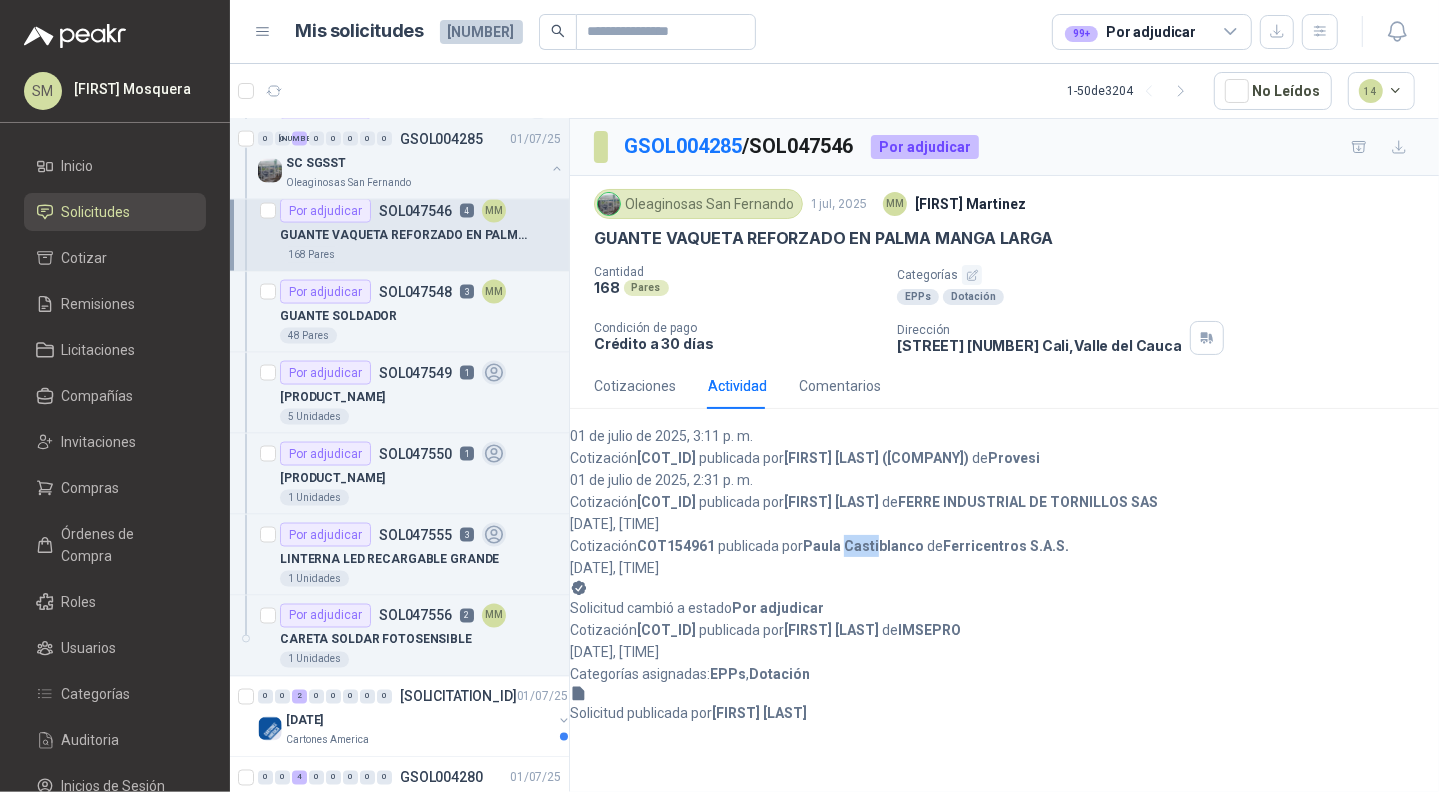 drag, startPoint x: 882, startPoint y: 566, endPoint x: 918, endPoint y: 560, distance: 36.496574 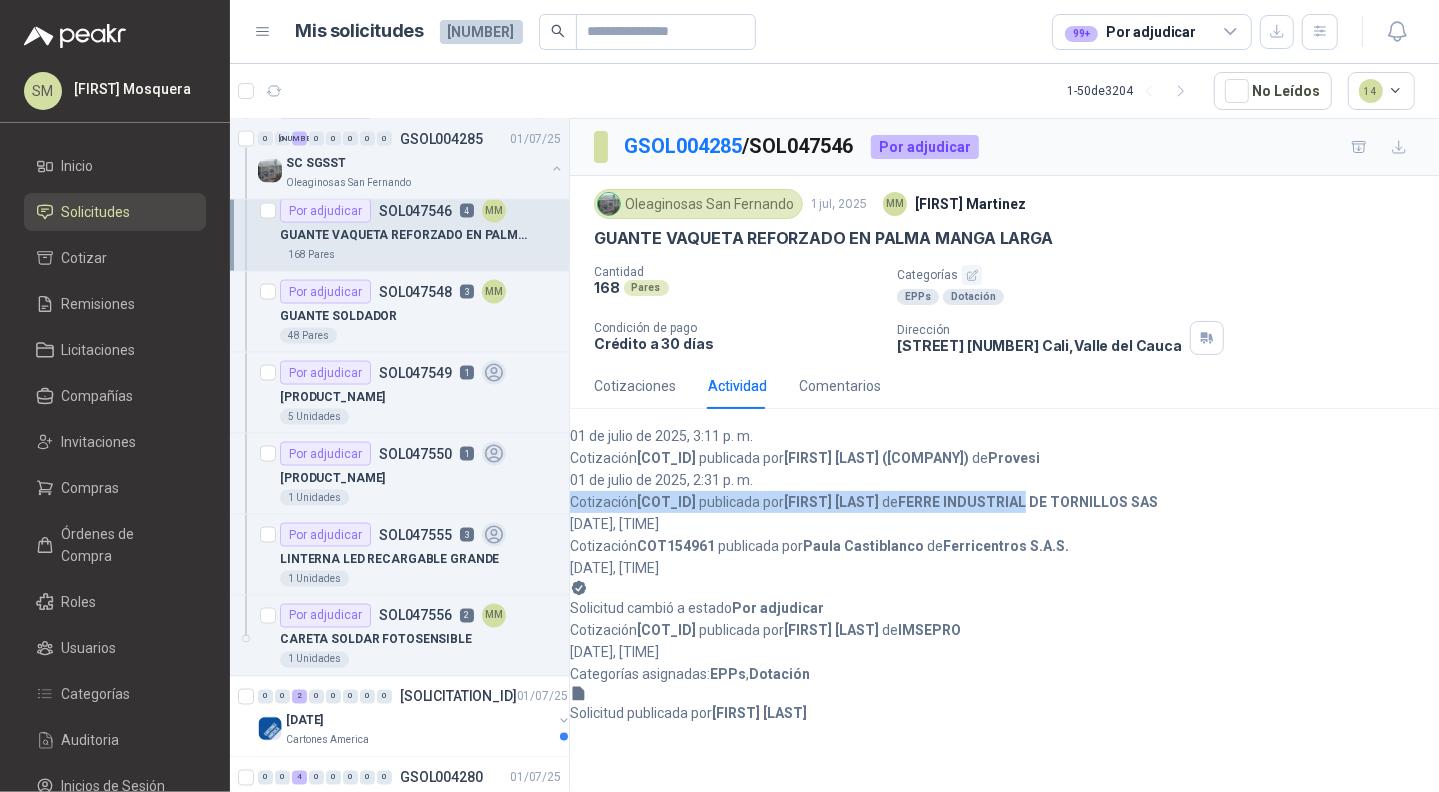 drag, startPoint x: 1021, startPoint y: 498, endPoint x: 1038, endPoint y: 504, distance: 18.027756 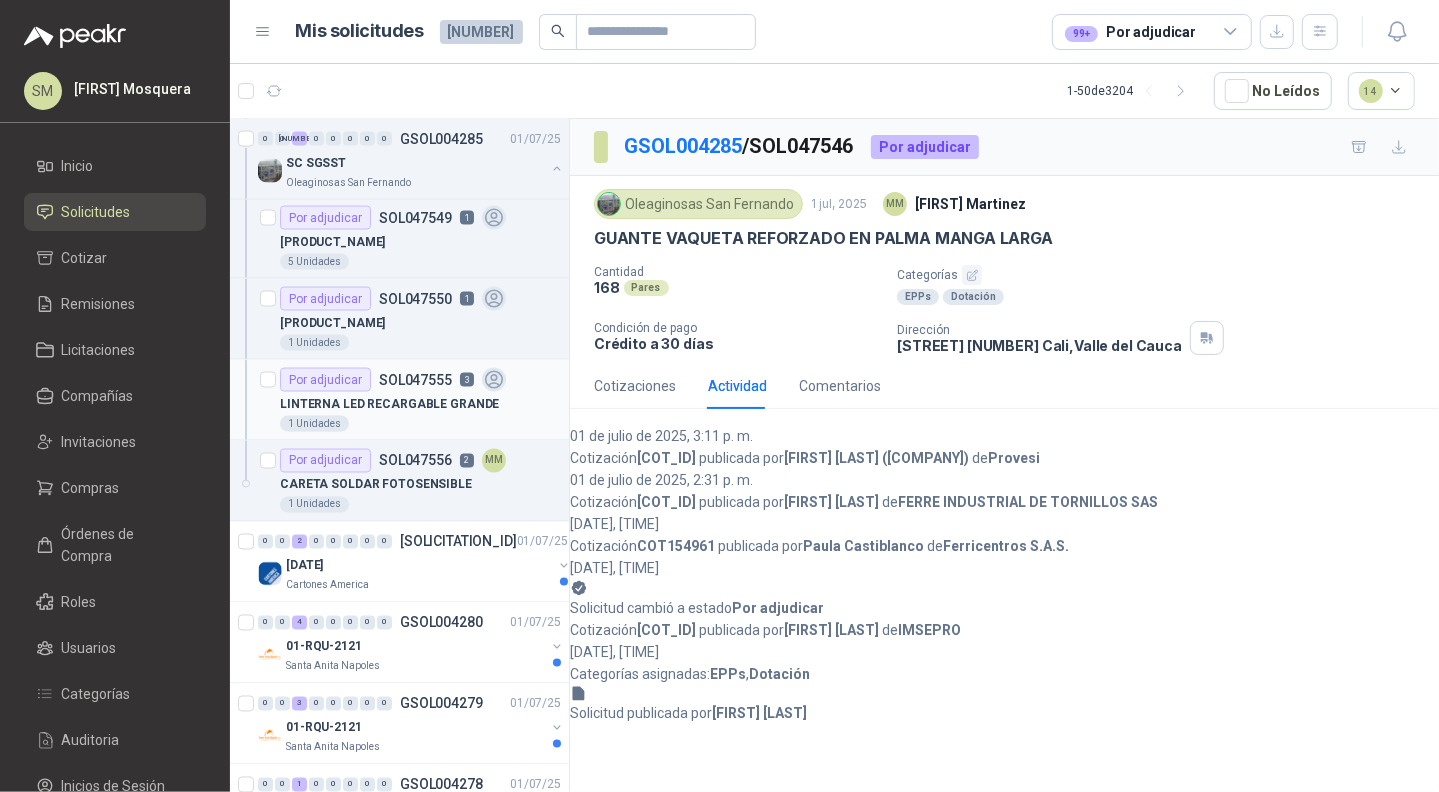 scroll, scrollTop: 2533, scrollLeft: 0, axis: vertical 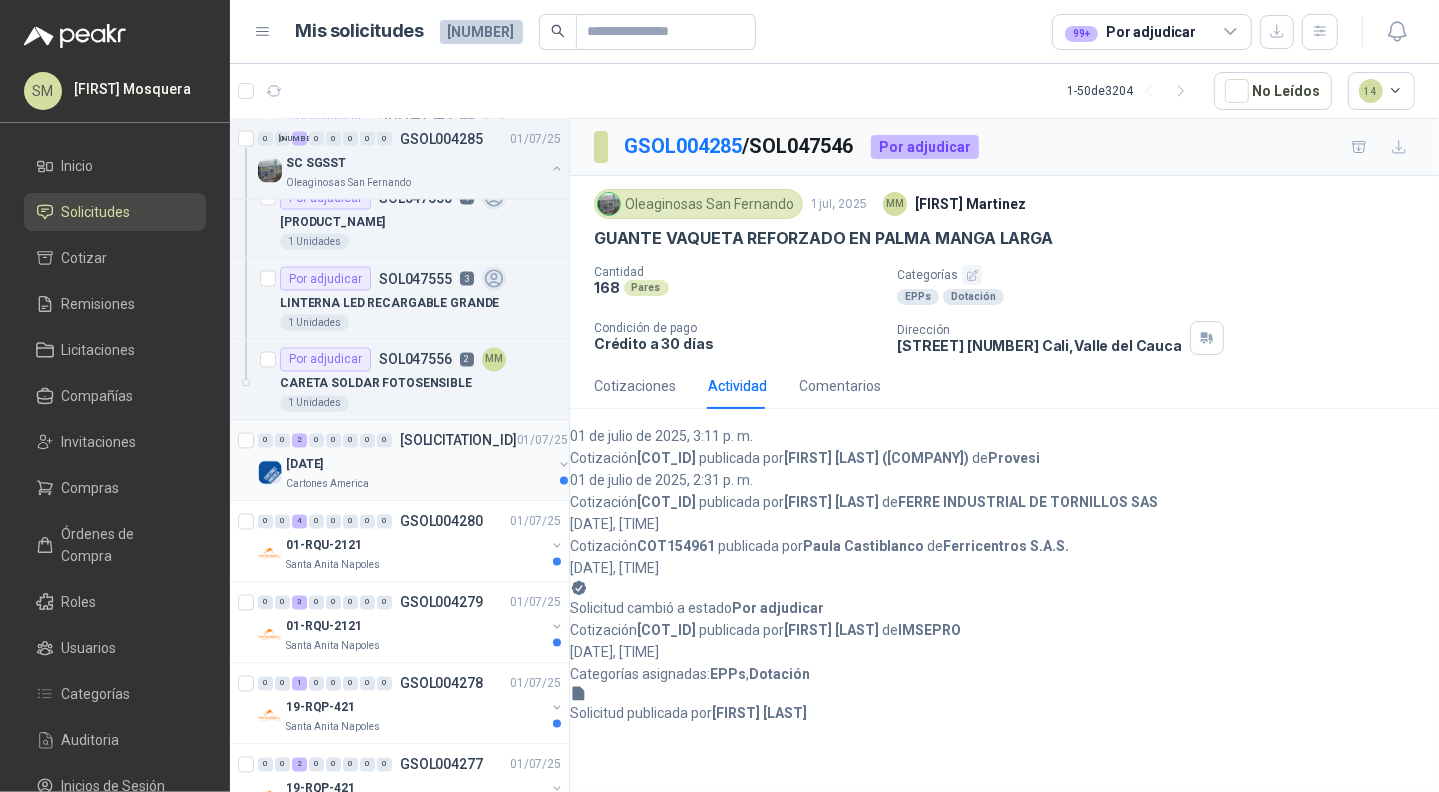 click on "Cartones America" at bounding box center [419, 485] 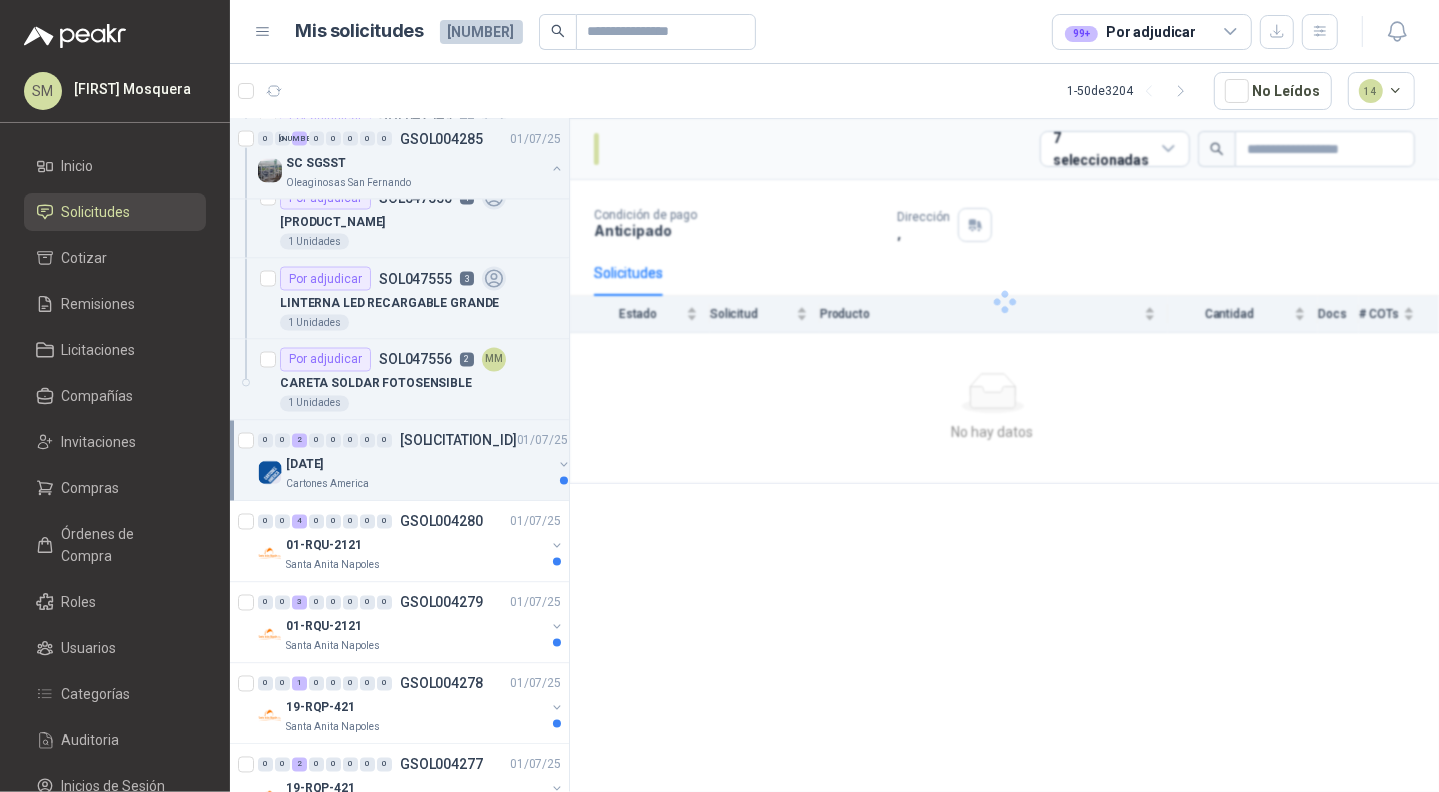 click on "27.05.2025" at bounding box center (419, 465) 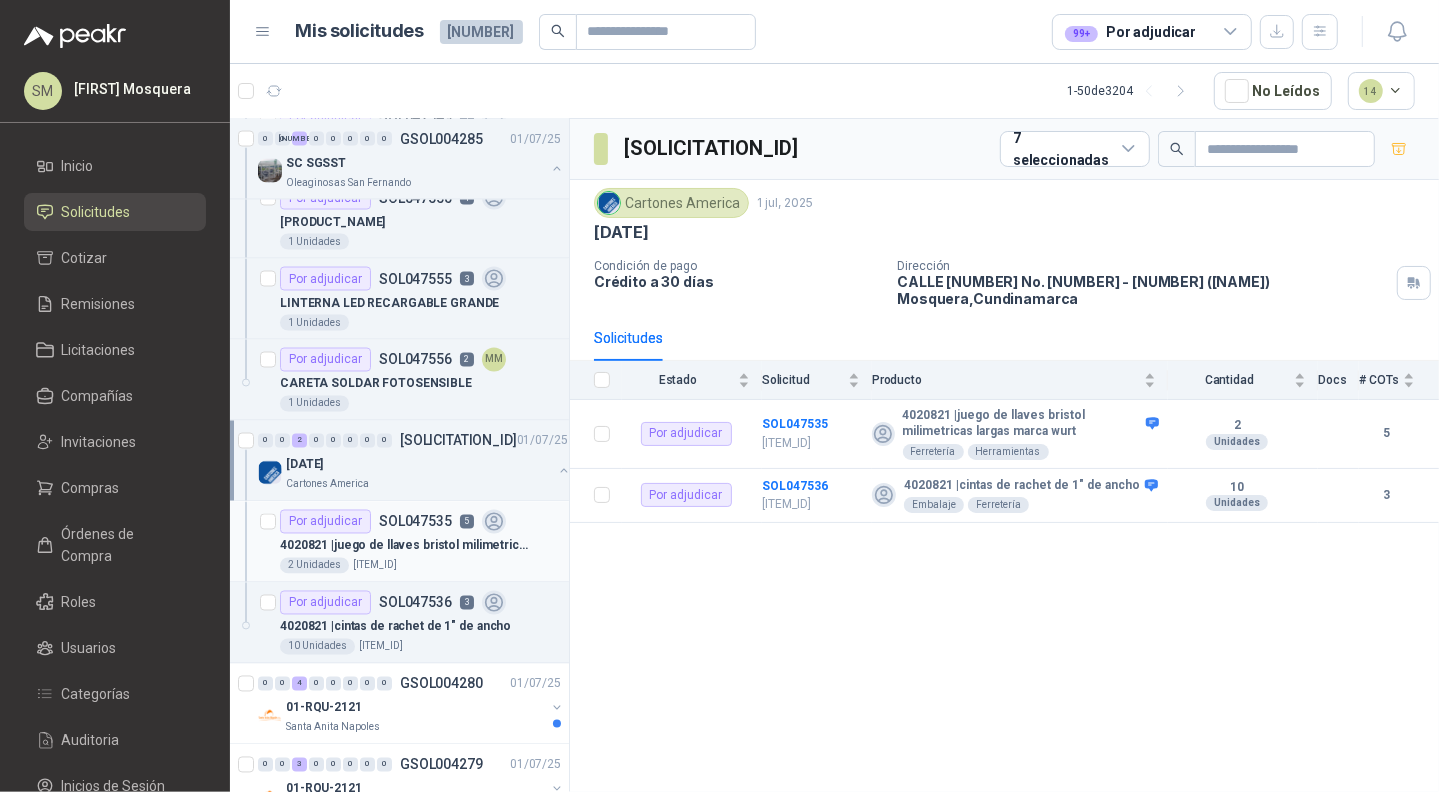 click on "14843606" at bounding box center [375, 566] 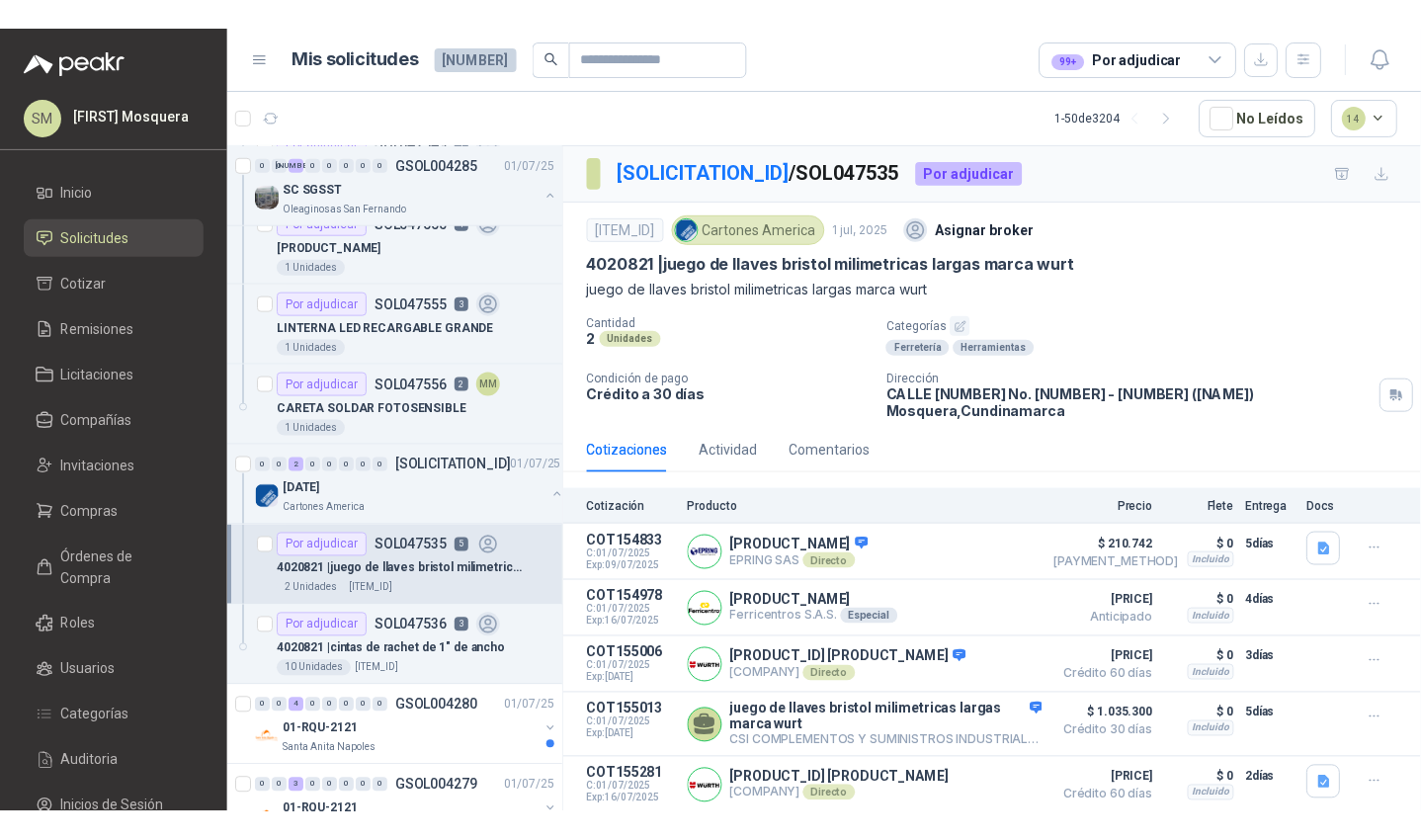 scroll, scrollTop: 52, scrollLeft: 0, axis: vertical 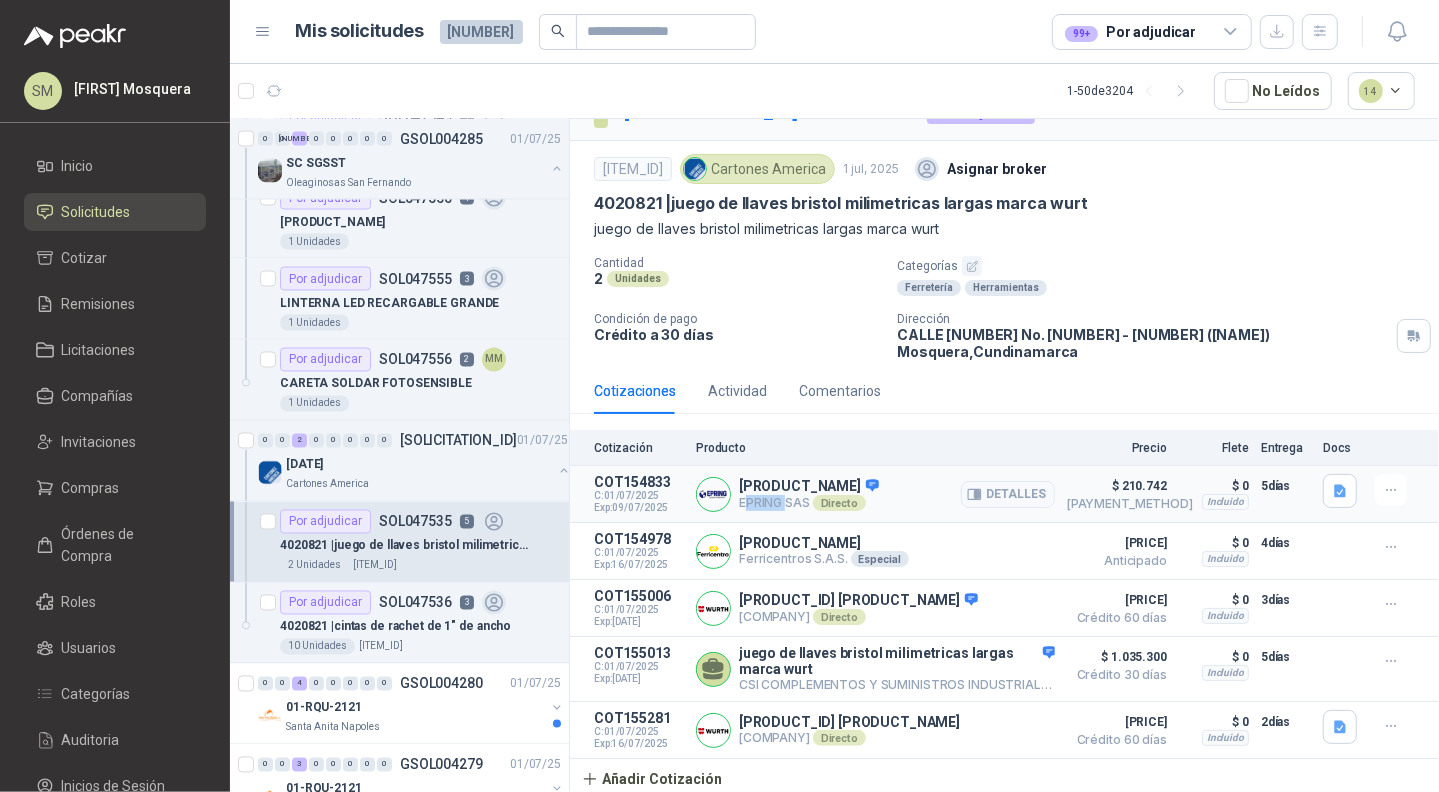 drag, startPoint x: 744, startPoint y: 467, endPoint x: 786, endPoint y: 468, distance: 42.0119 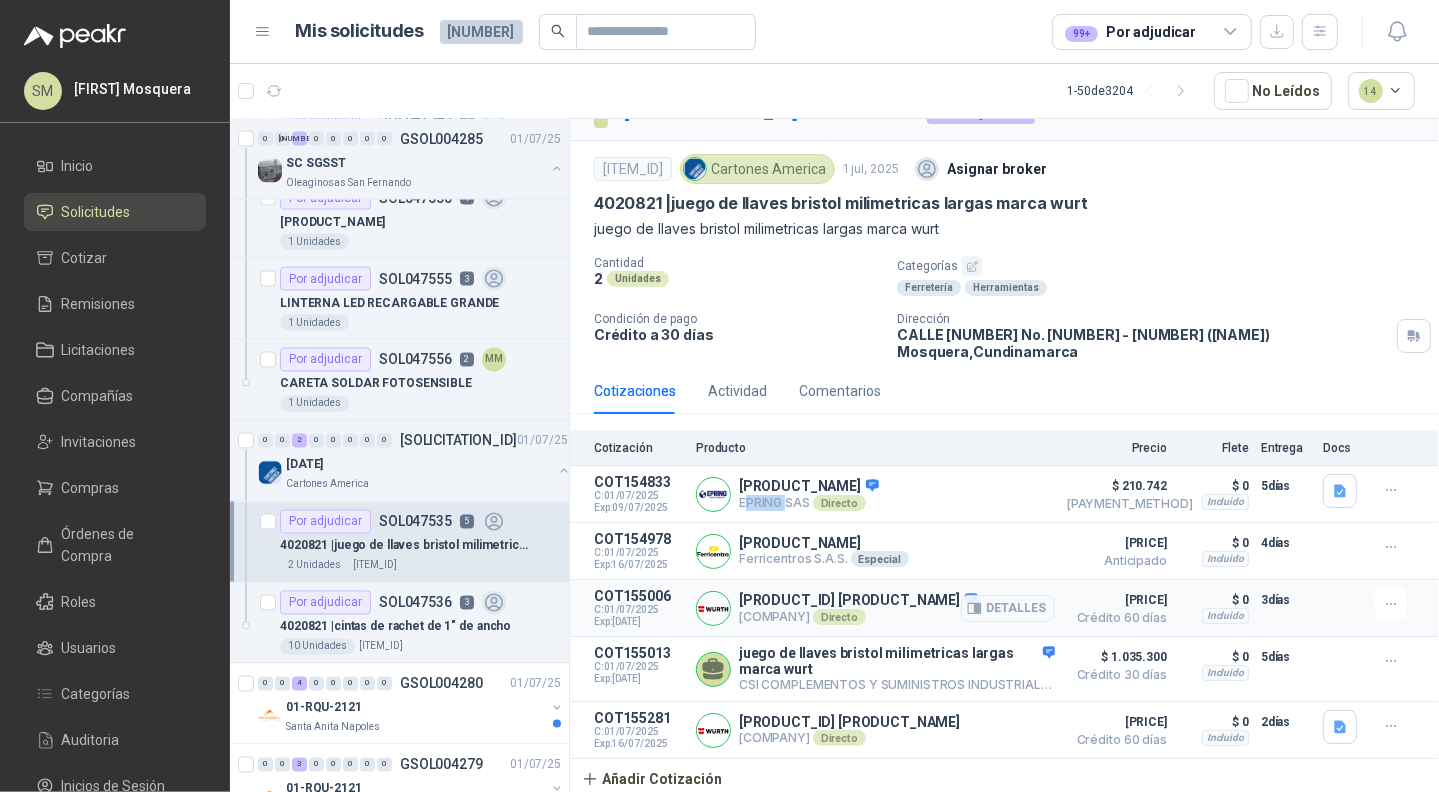 drag, startPoint x: 776, startPoint y: 608, endPoint x: 806, endPoint y: 618, distance: 31.622776 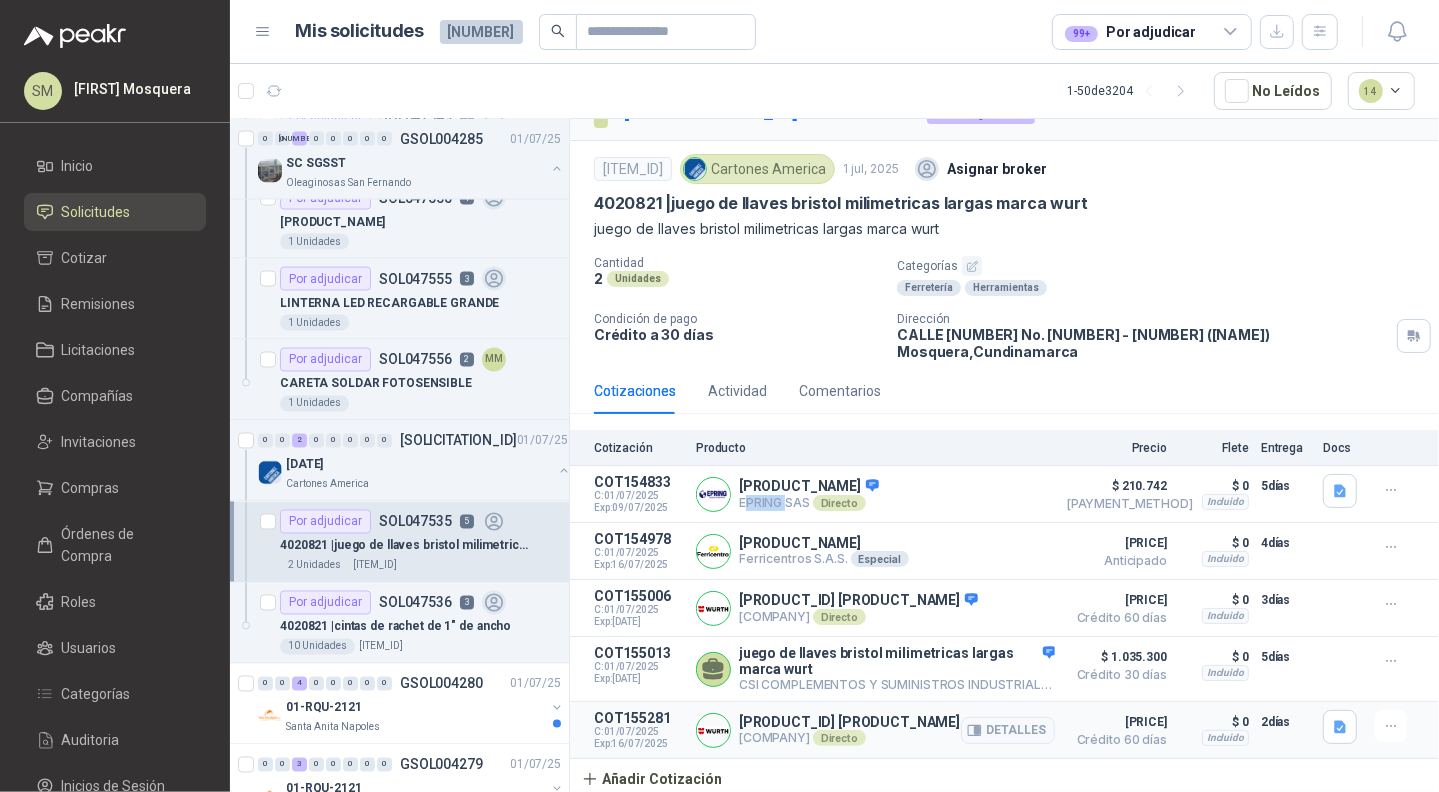 drag, startPoint x: 794, startPoint y: 738, endPoint x: 823, endPoint y: 740, distance: 29.068884 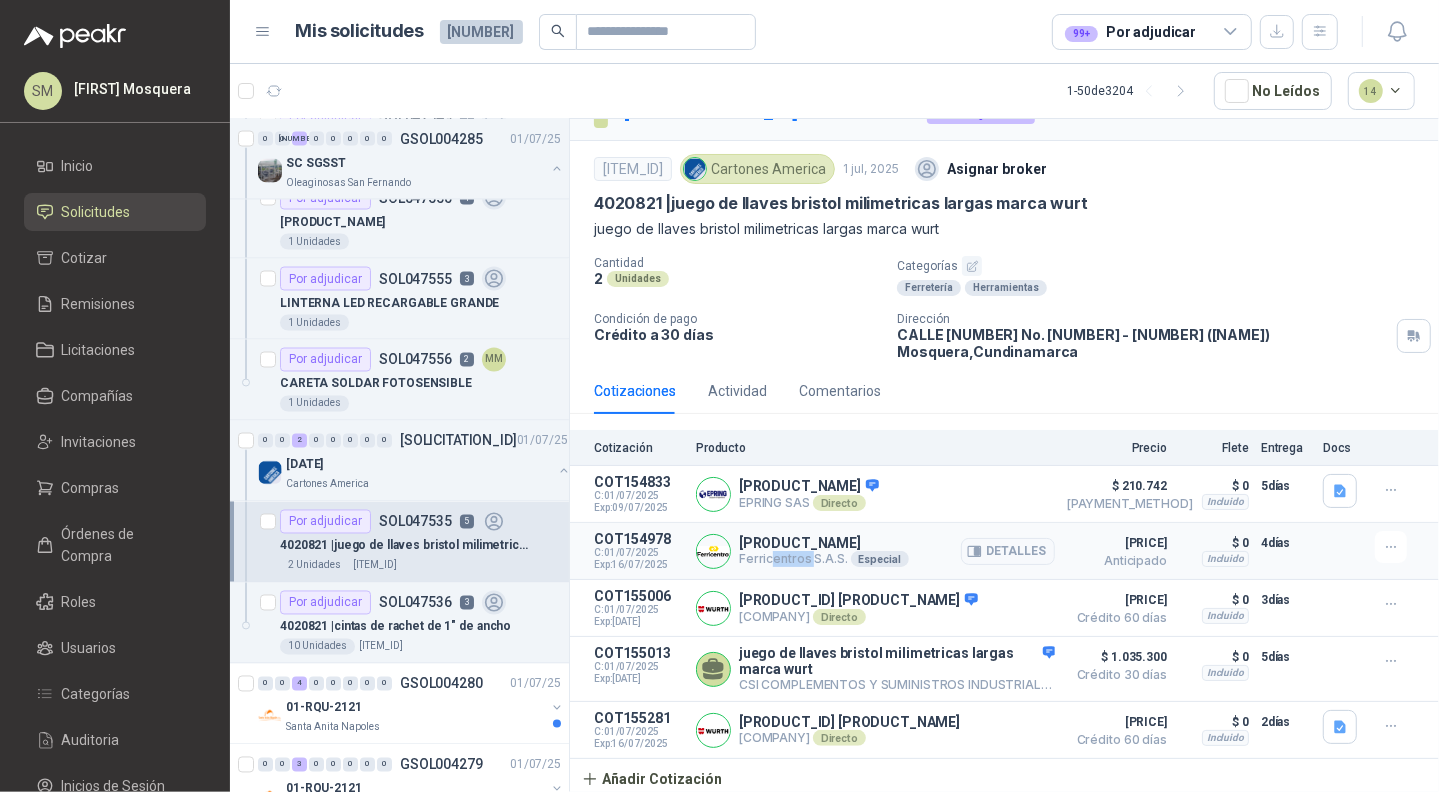 drag, startPoint x: 774, startPoint y: 540, endPoint x: 809, endPoint y: 547, distance: 35.69314 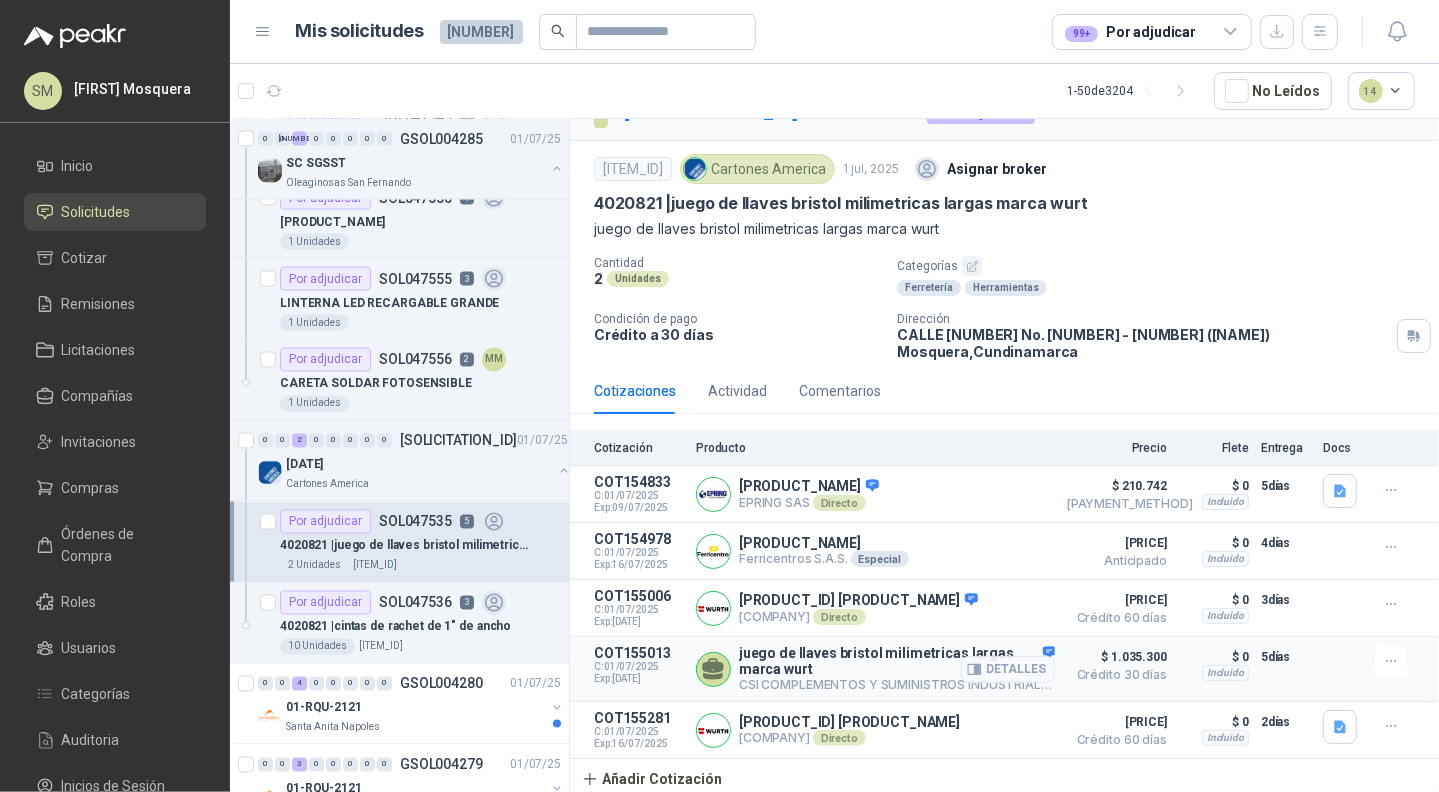 drag, startPoint x: 772, startPoint y: 687, endPoint x: 804, endPoint y: 686, distance: 32.01562 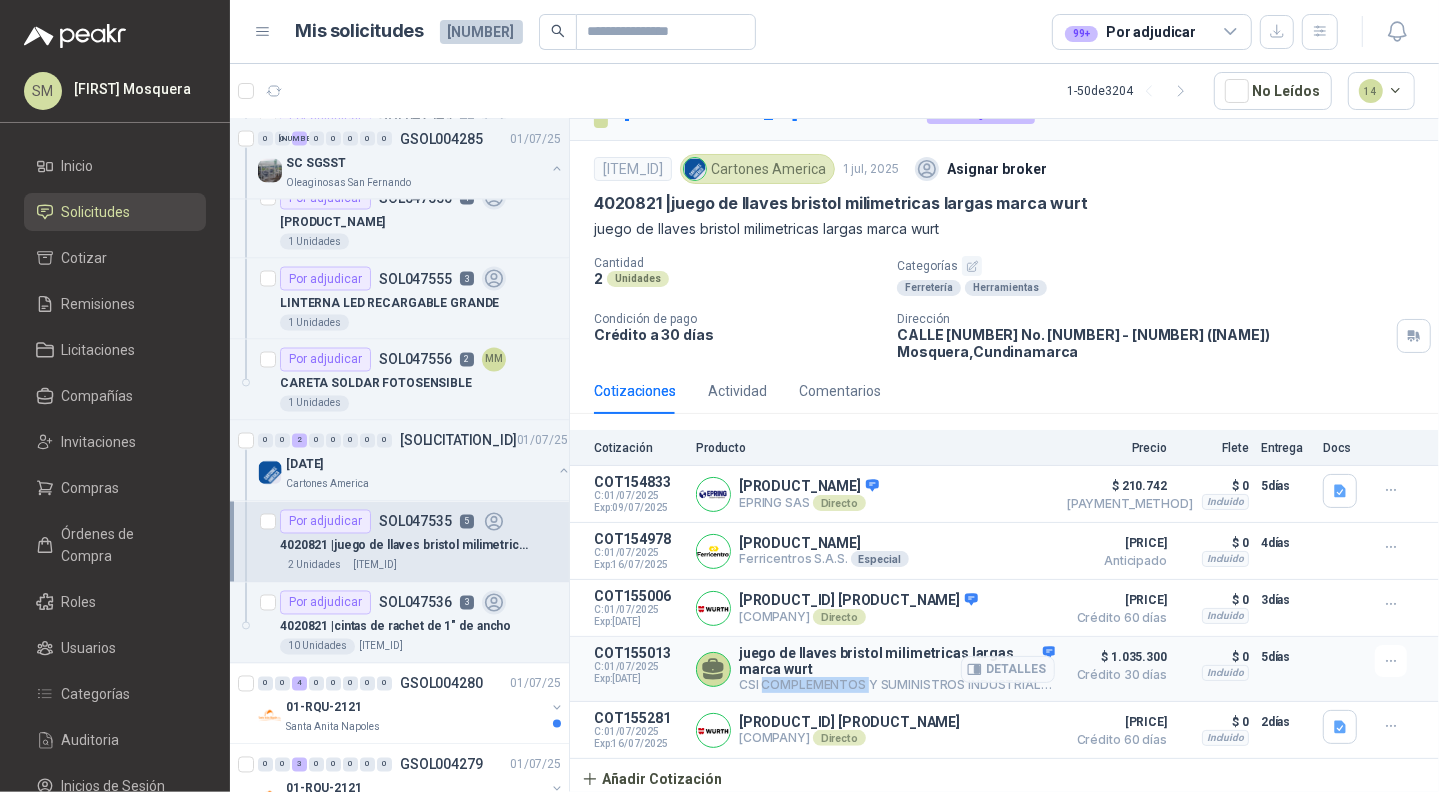 drag, startPoint x: 764, startPoint y: 677, endPoint x: 864, endPoint y: 682, distance: 100.12492 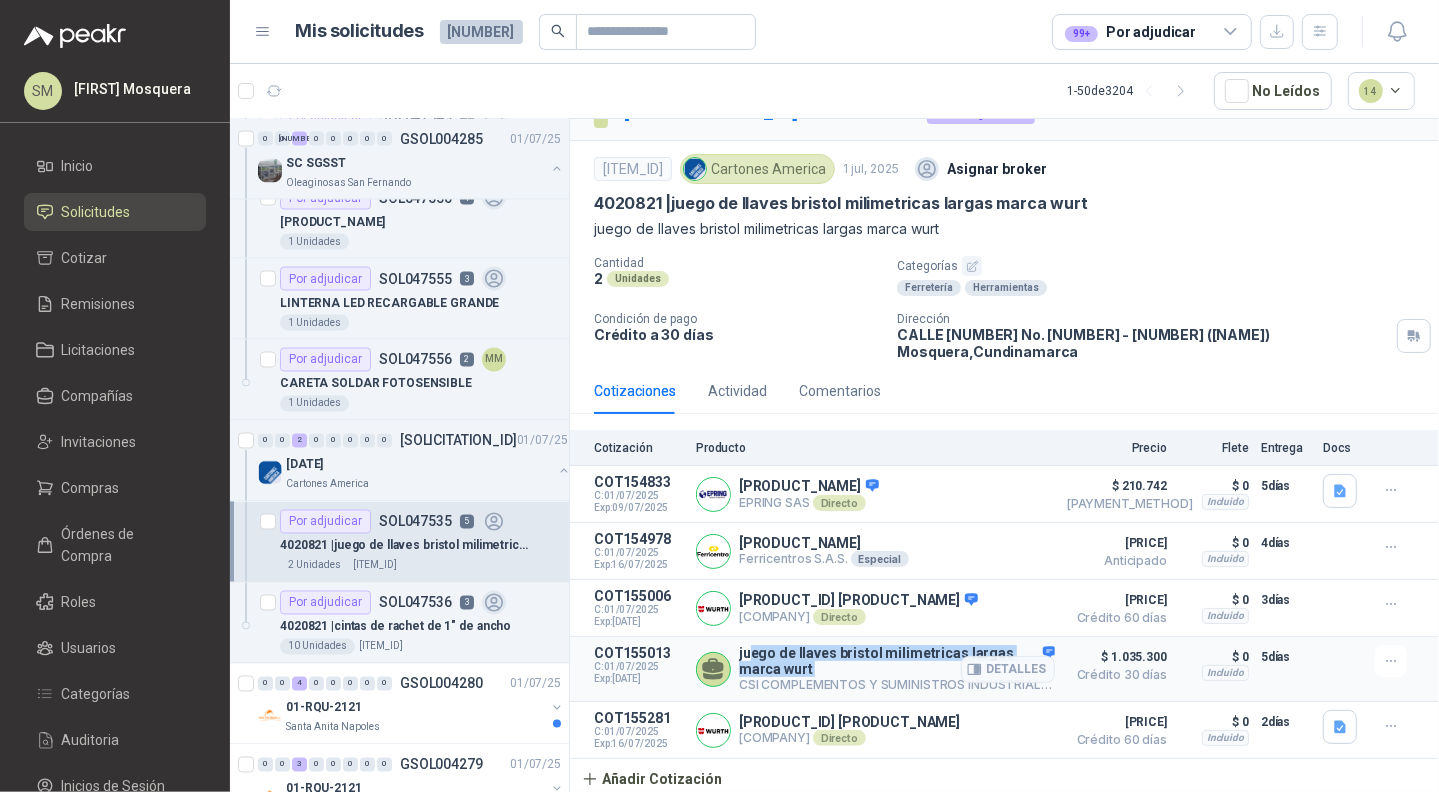 drag, startPoint x: 775, startPoint y: 650, endPoint x: 818, endPoint y: 666, distance: 45.88028 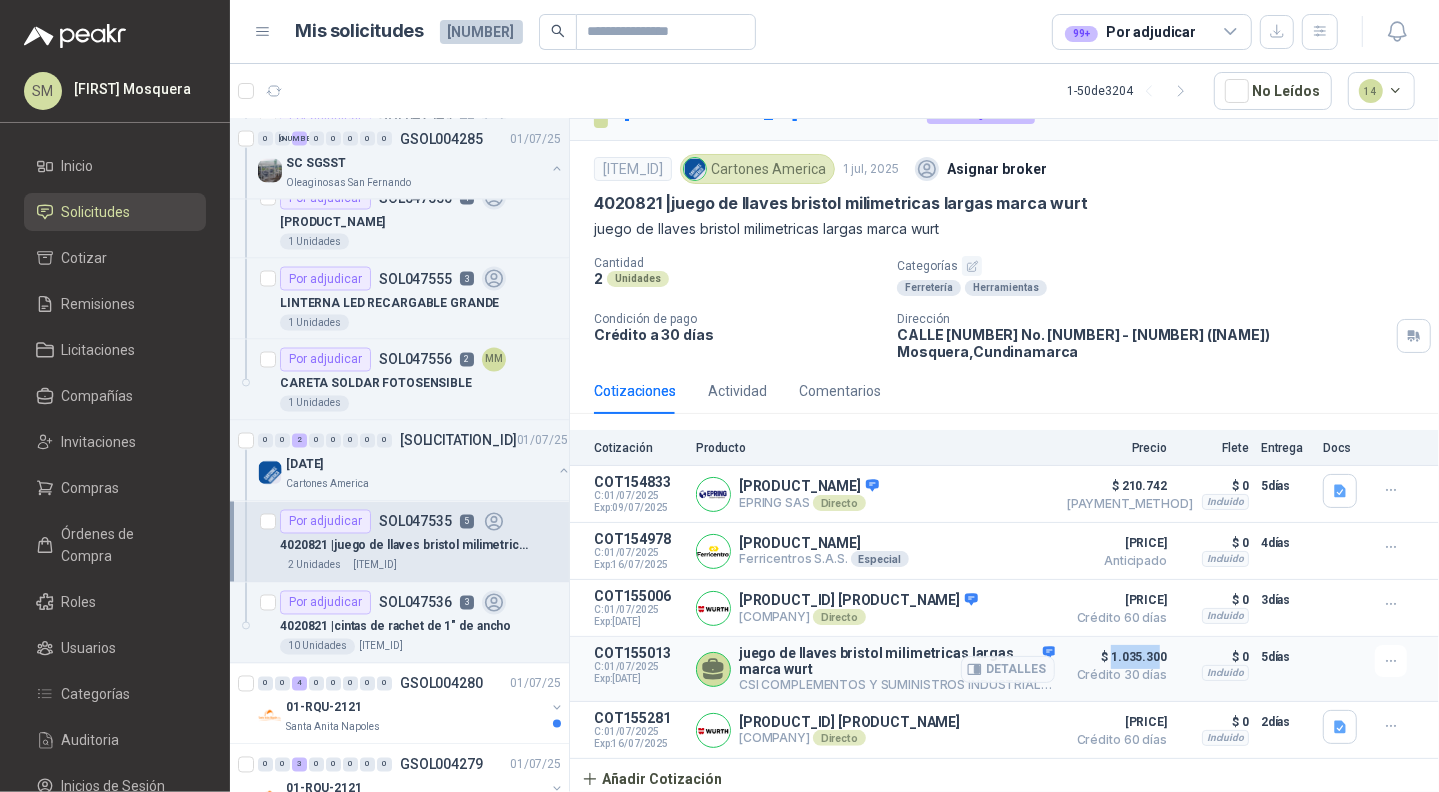 drag, startPoint x: 1100, startPoint y: 647, endPoint x: 1144, endPoint y: 649, distance: 44.04543 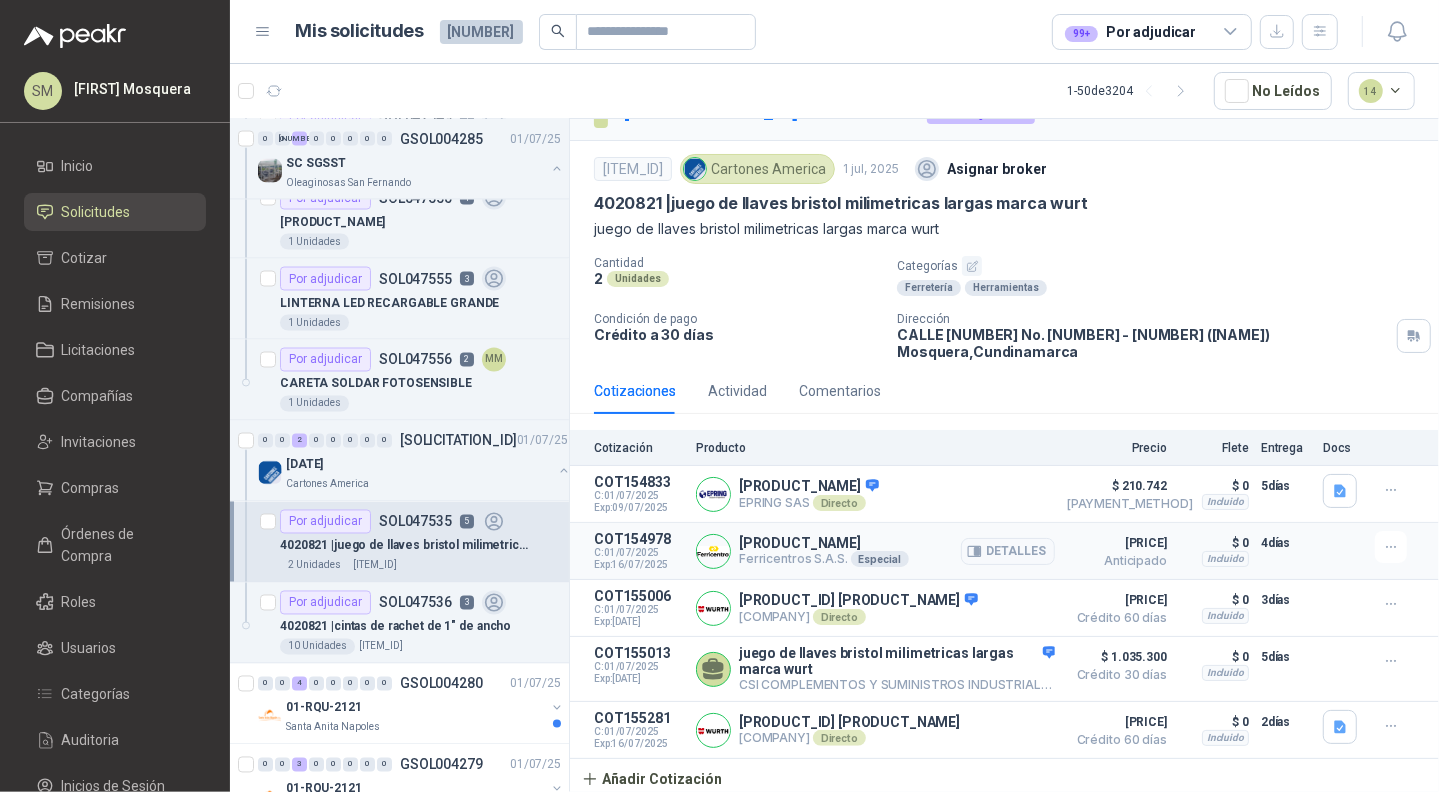 drag, startPoint x: 742, startPoint y: 505, endPoint x: 885, endPoint y: 551, distance: 150.2165 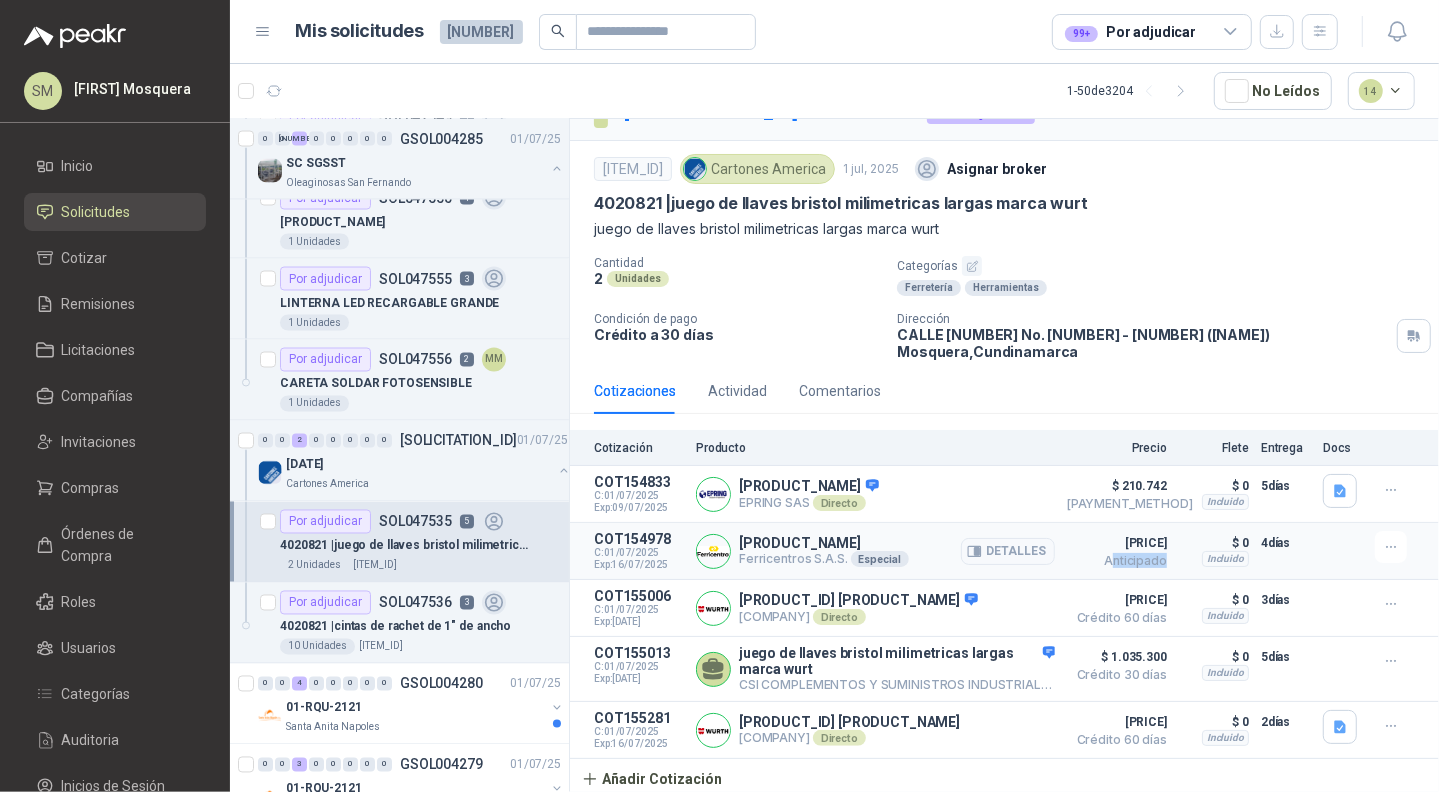 drag, startPoint x: 1097, startPoint y: 530, endPoint x: 1155, endPoint y: 533, distance: 58.077534 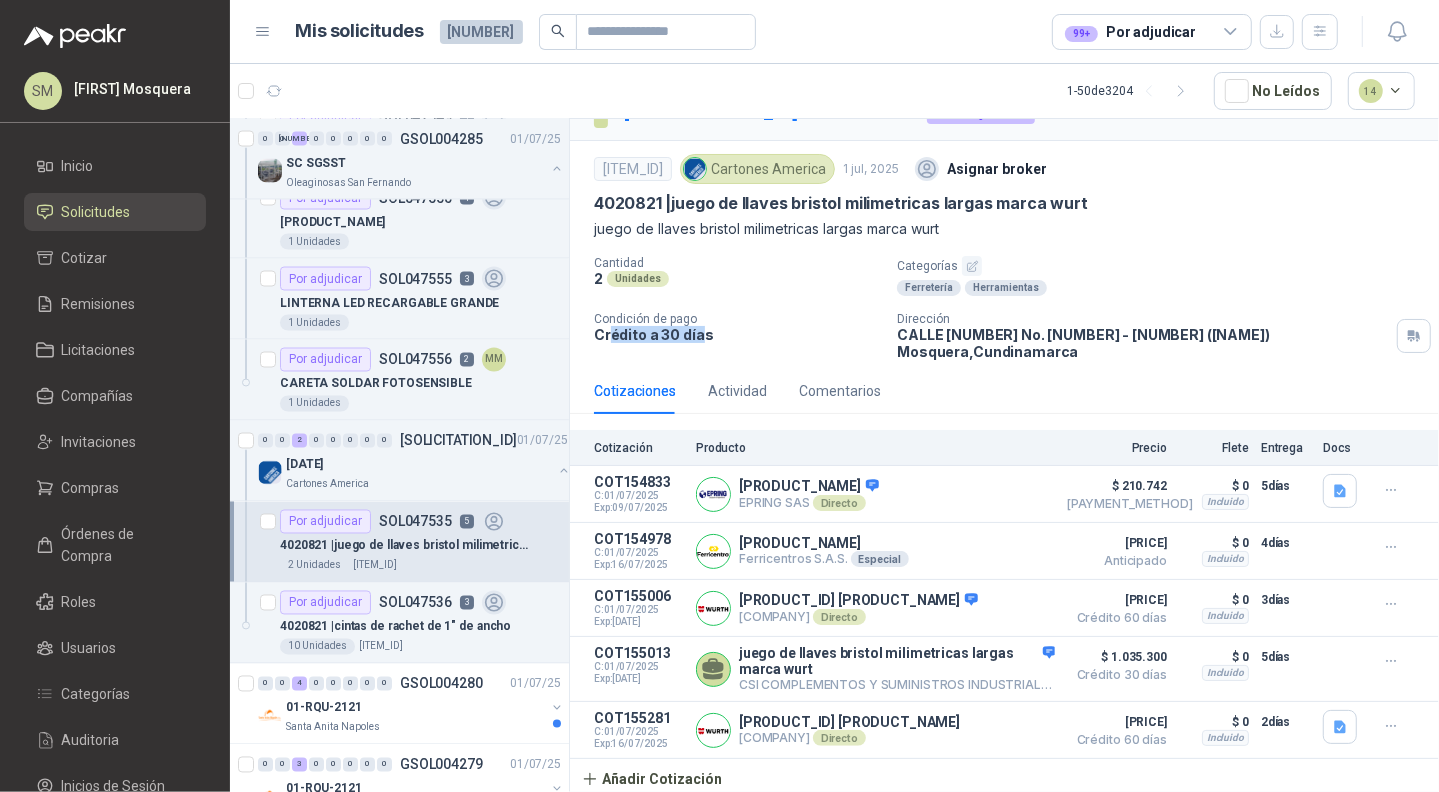 drag, startPoint x: 611, startPoint y: 314, endPoint x: 695, endPoint y: 316, distance: 84.0238 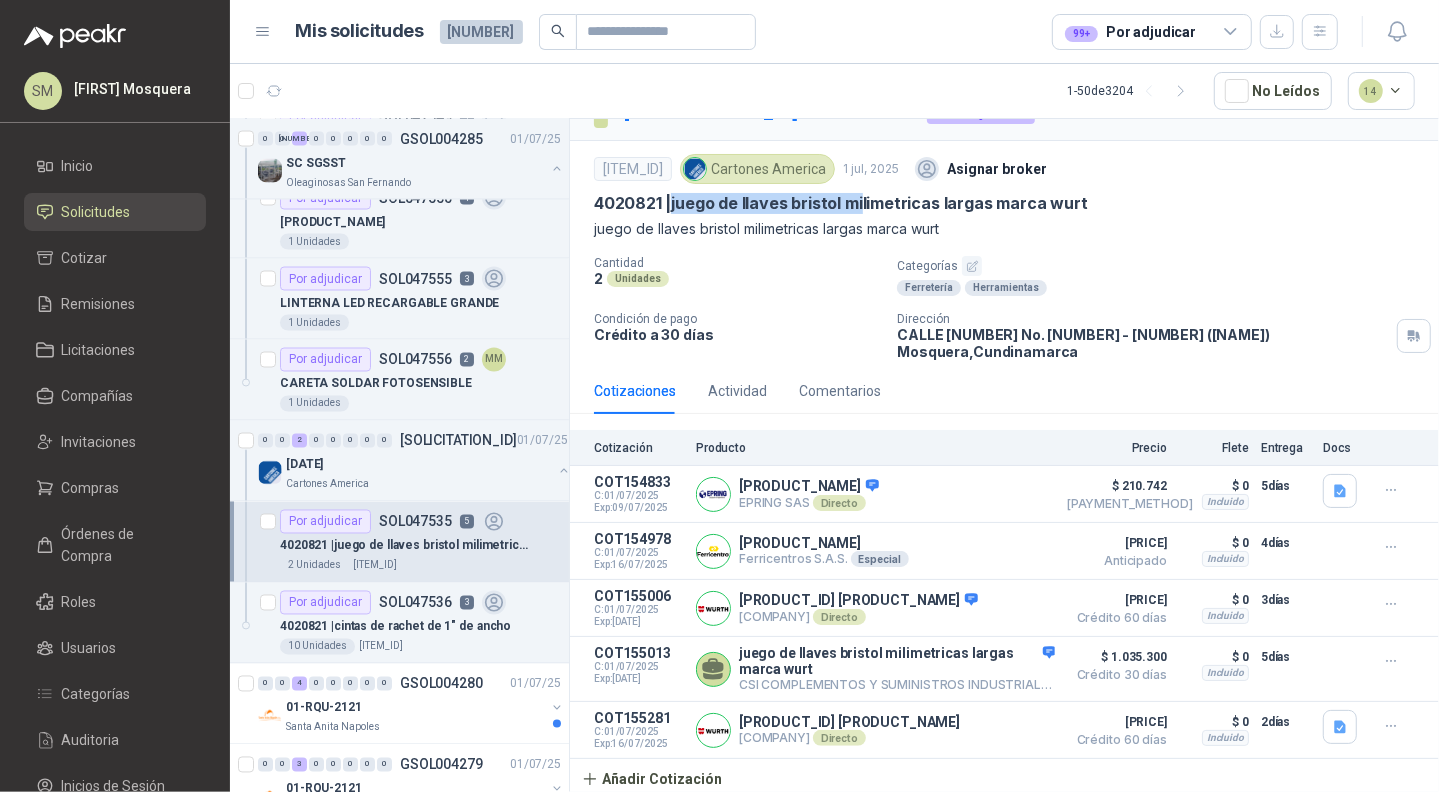 drag, startPoint x: 677, startPoint y: 191, endPoint x: 862, endPoint y: 193, distance: 185.0108 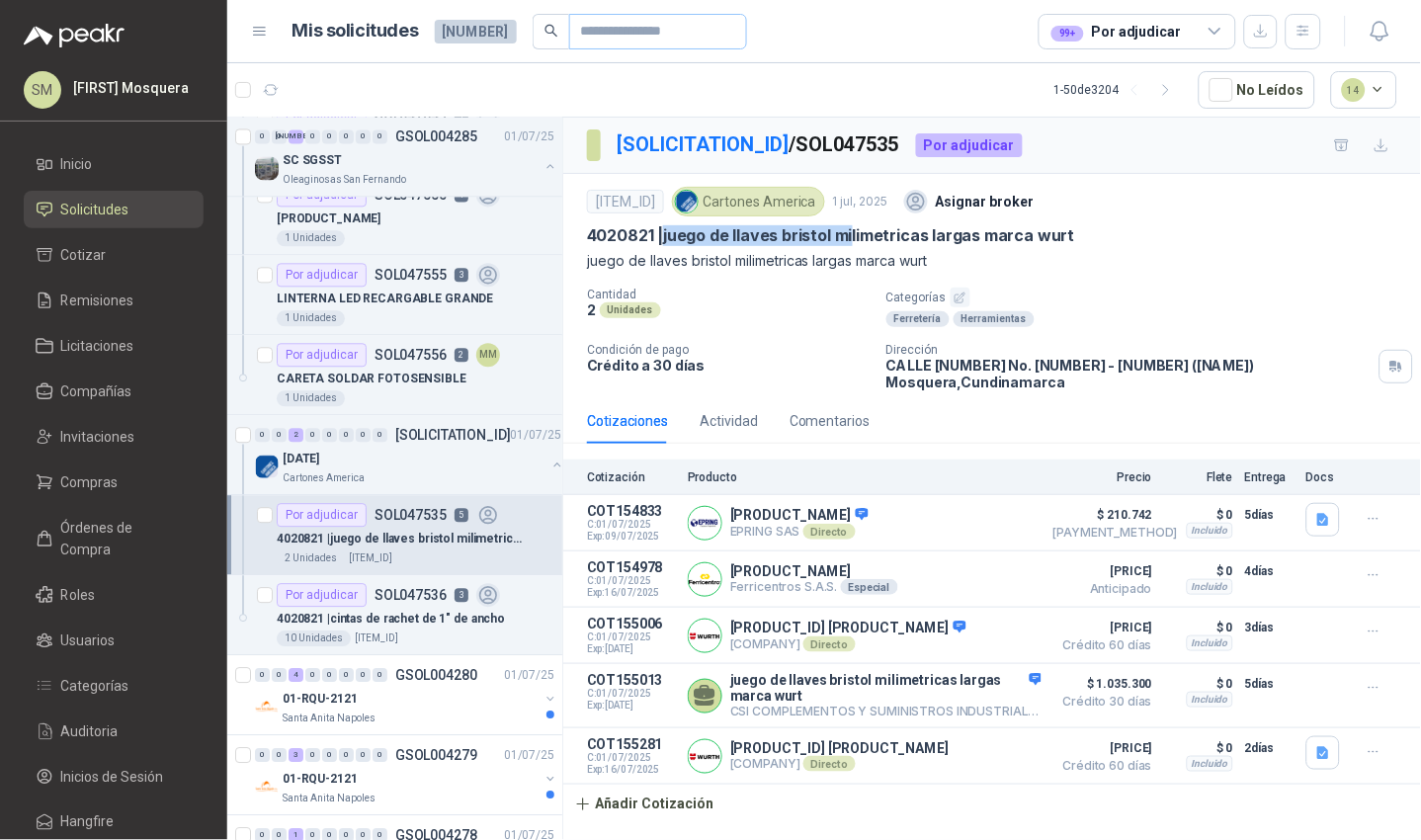 scroll, scrollTop: 2503, scrollLeft: 0, axis: vertical 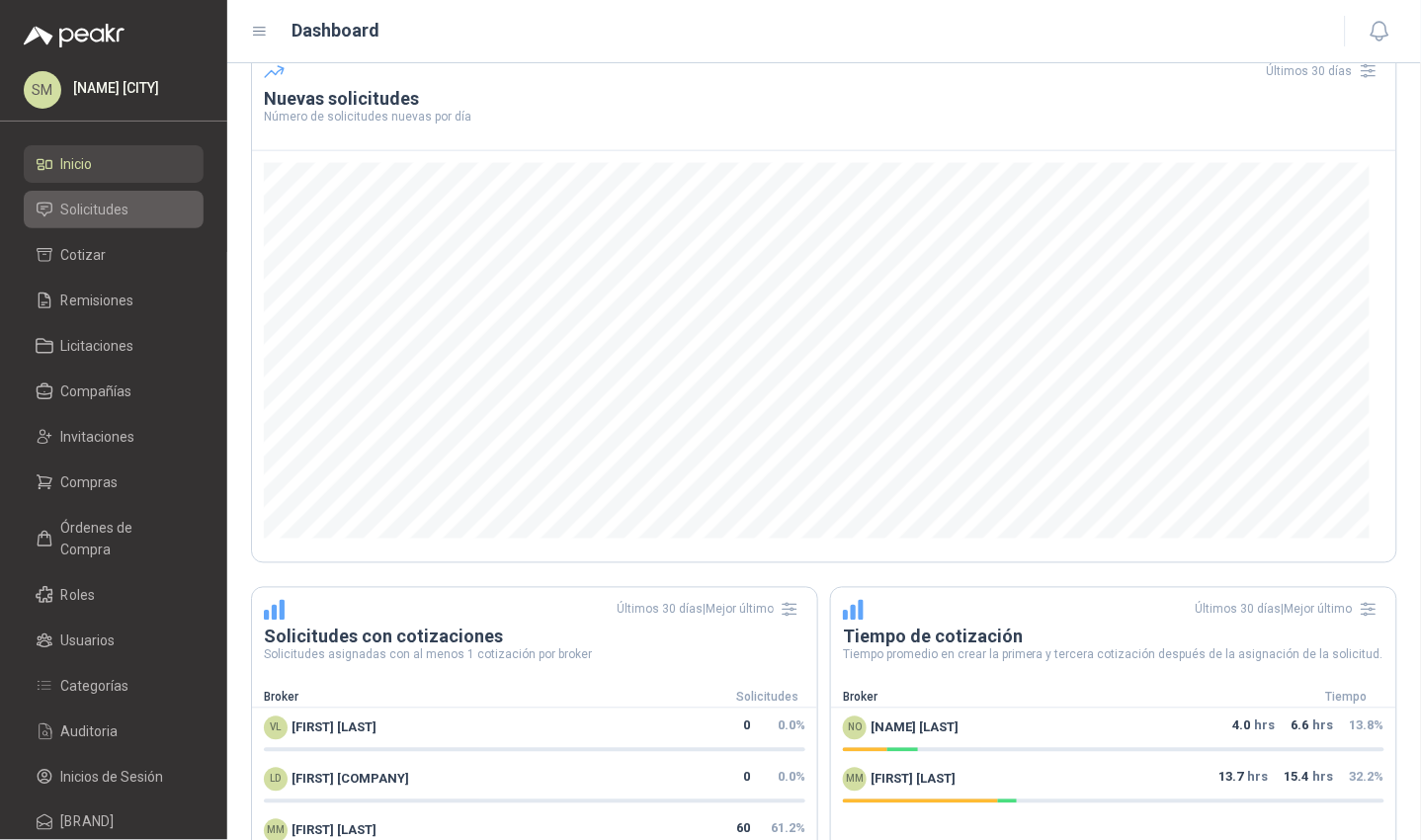 click on "Solicitudes" at bounding box center [95, 210] 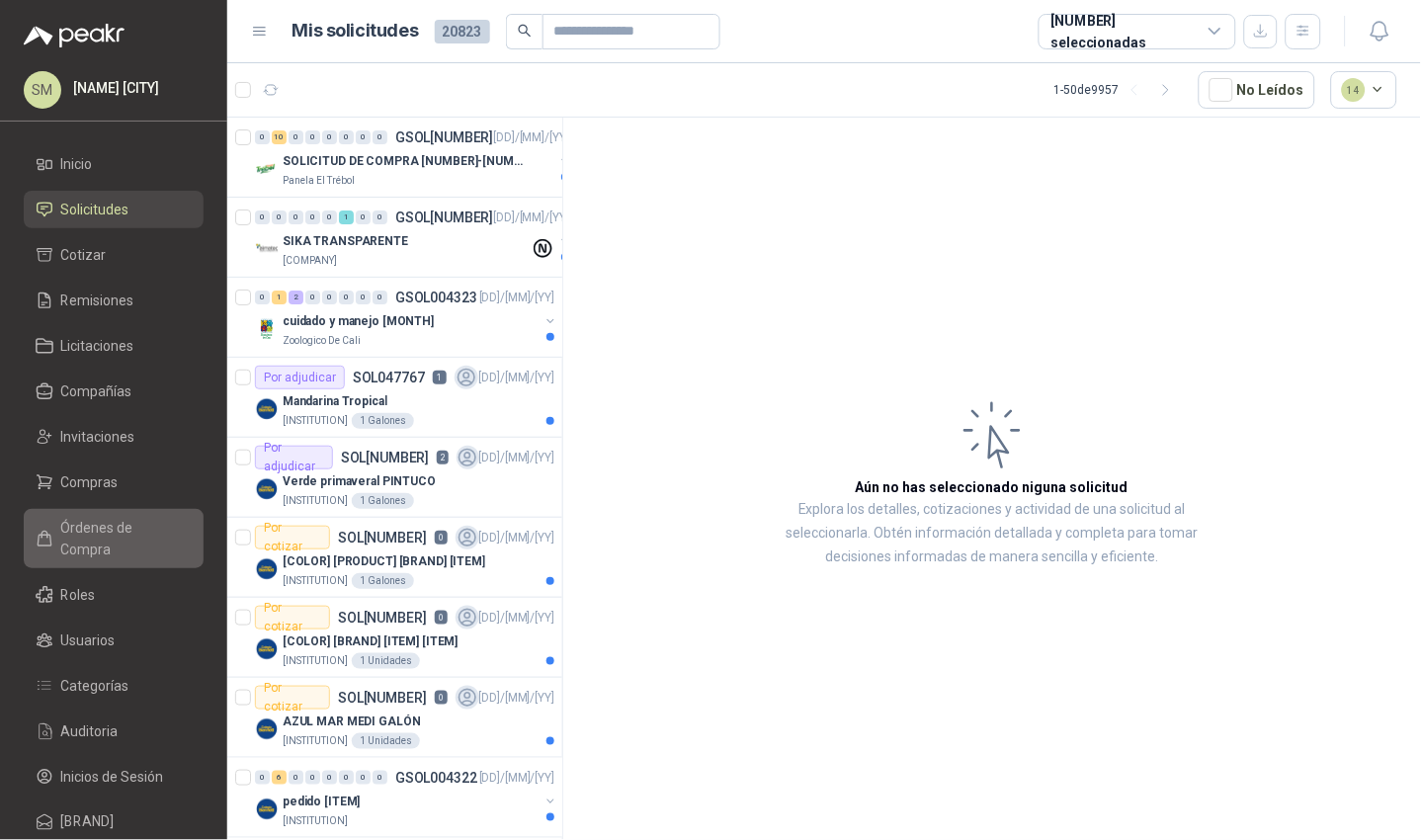 click on "Órdenes de Compra" at bounding box center (123, 539) 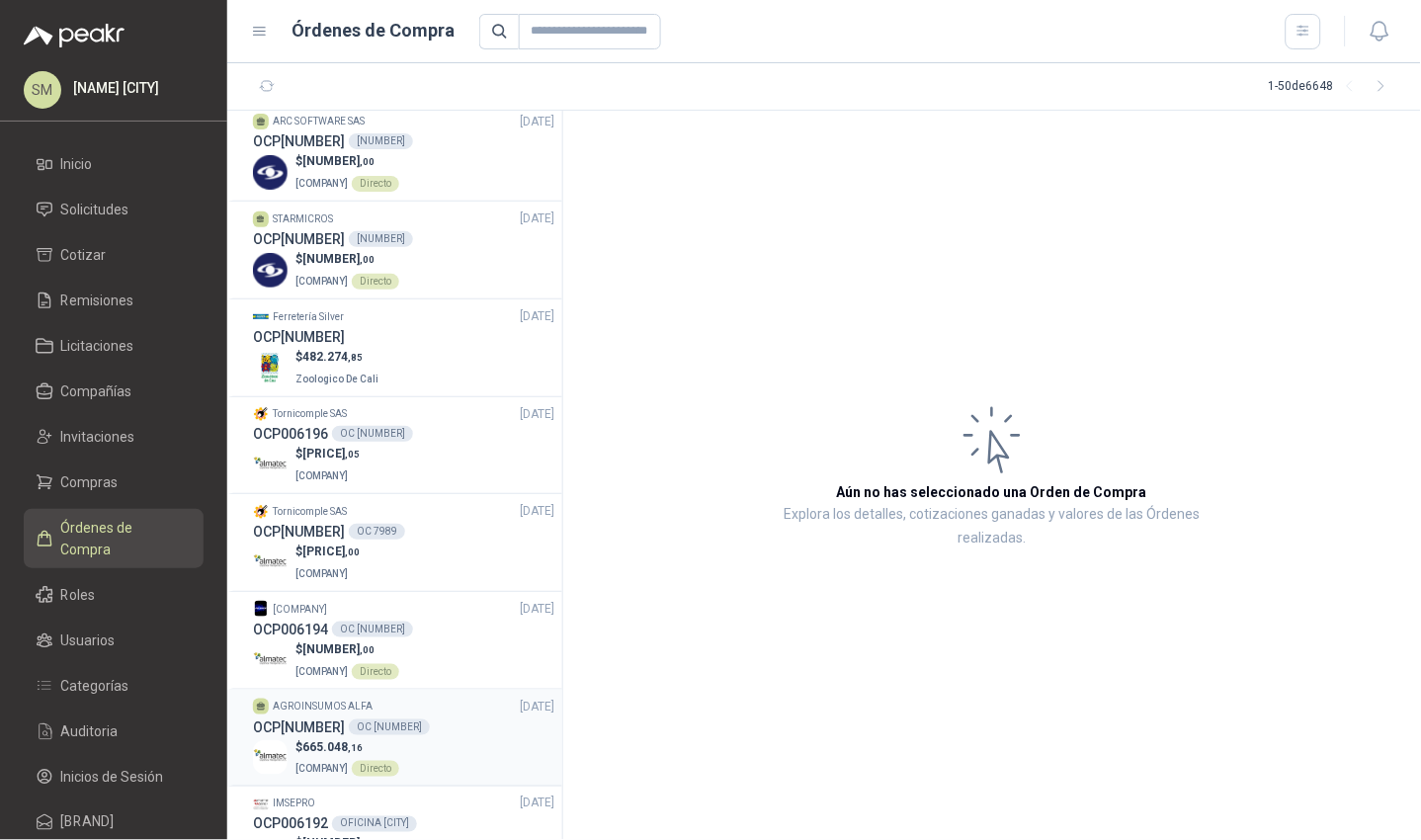 scroll, scrollTop: 1153, scrollLeft: 0, axis: vertical 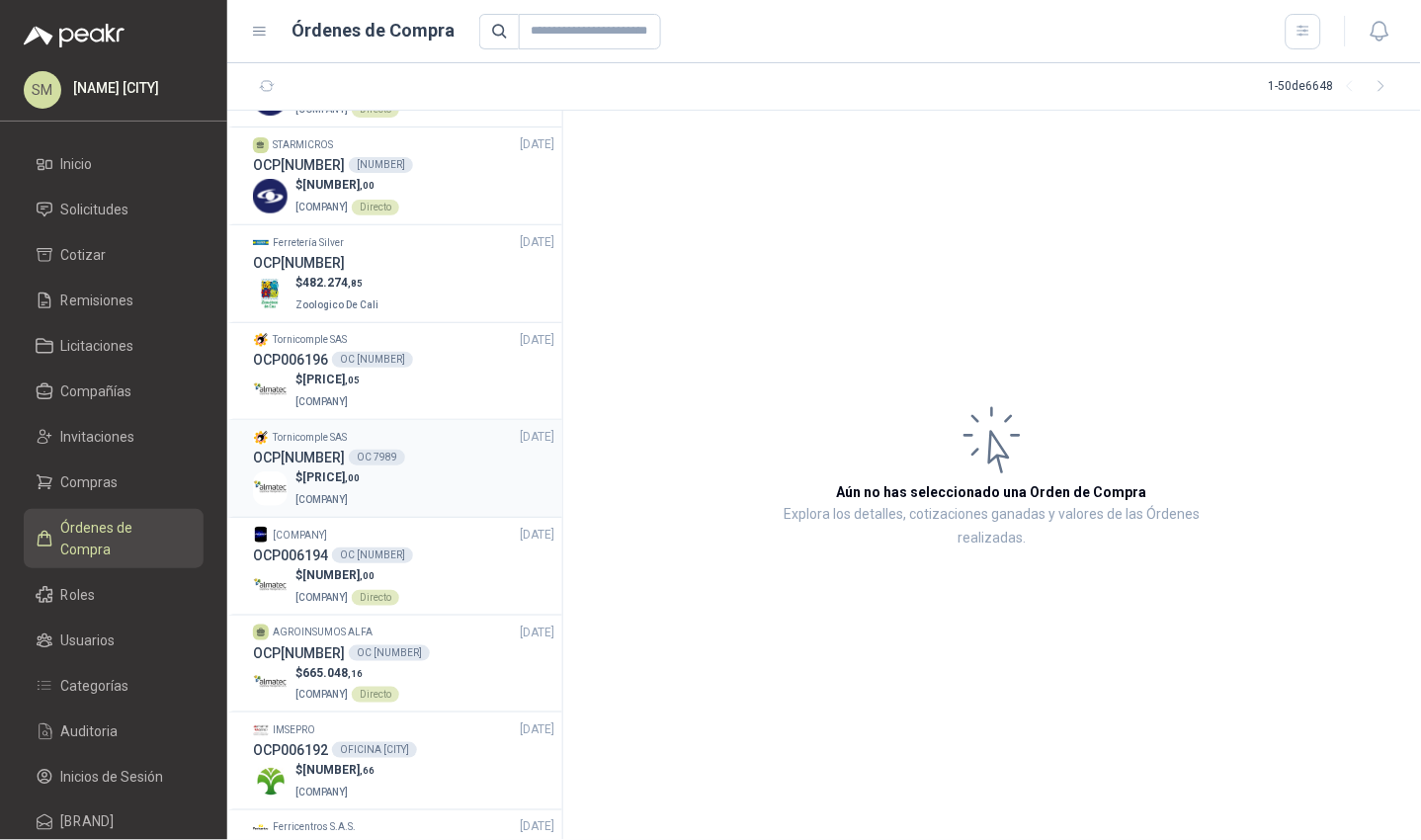 click on "$ [PRICE] [COMPANY]" at bounding box center [403, 488] 